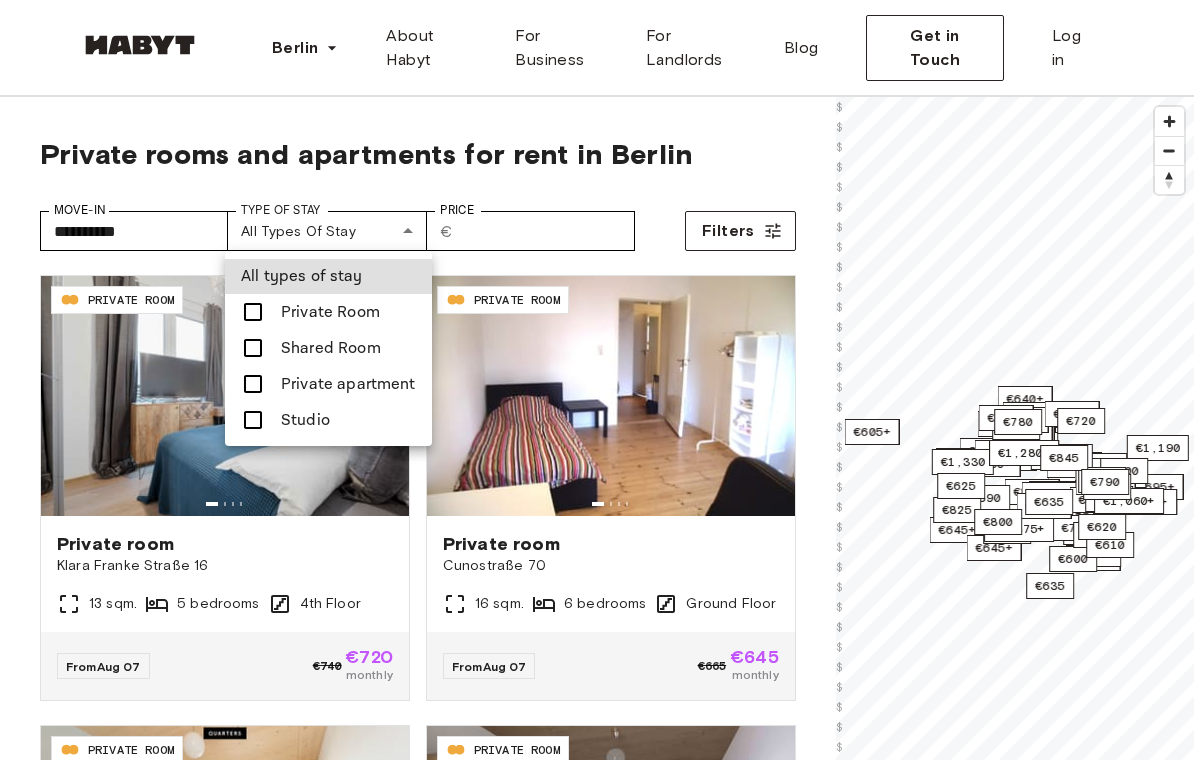 scroll, scrollTop: 0, scrollLeft: 0, axis: both 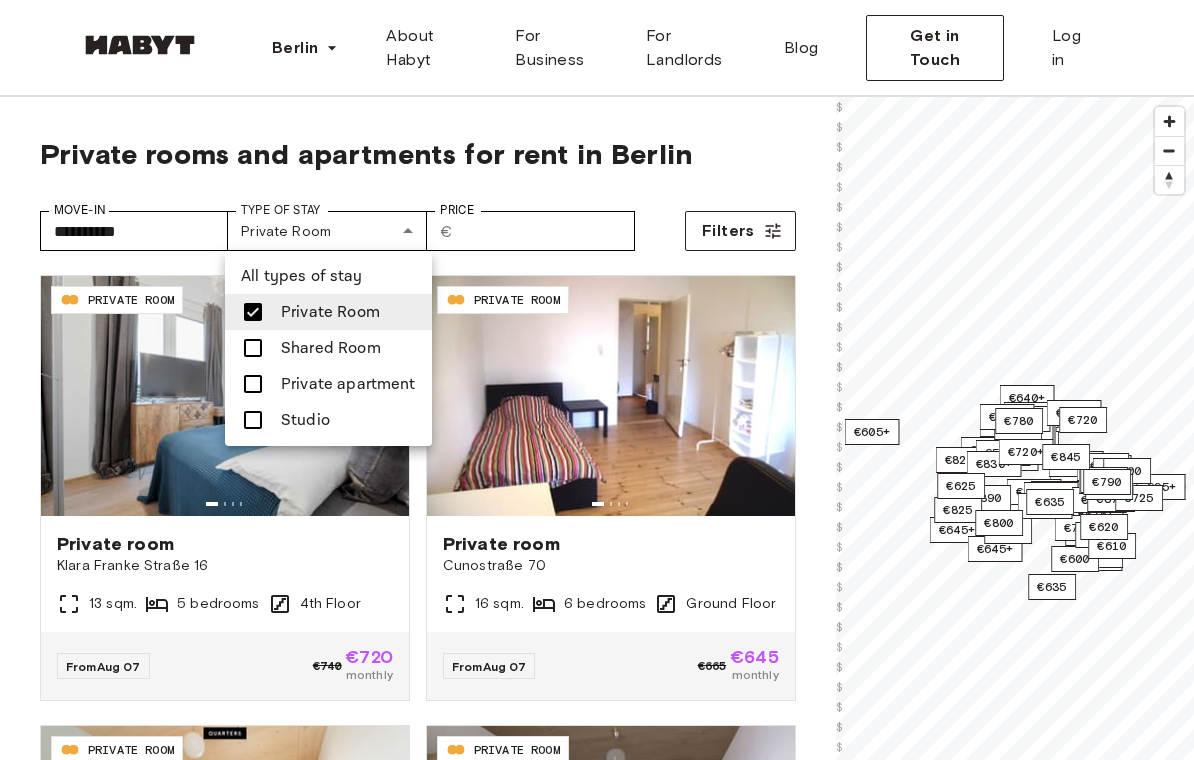 click on "Private Room" at bounding box center [330, 312] 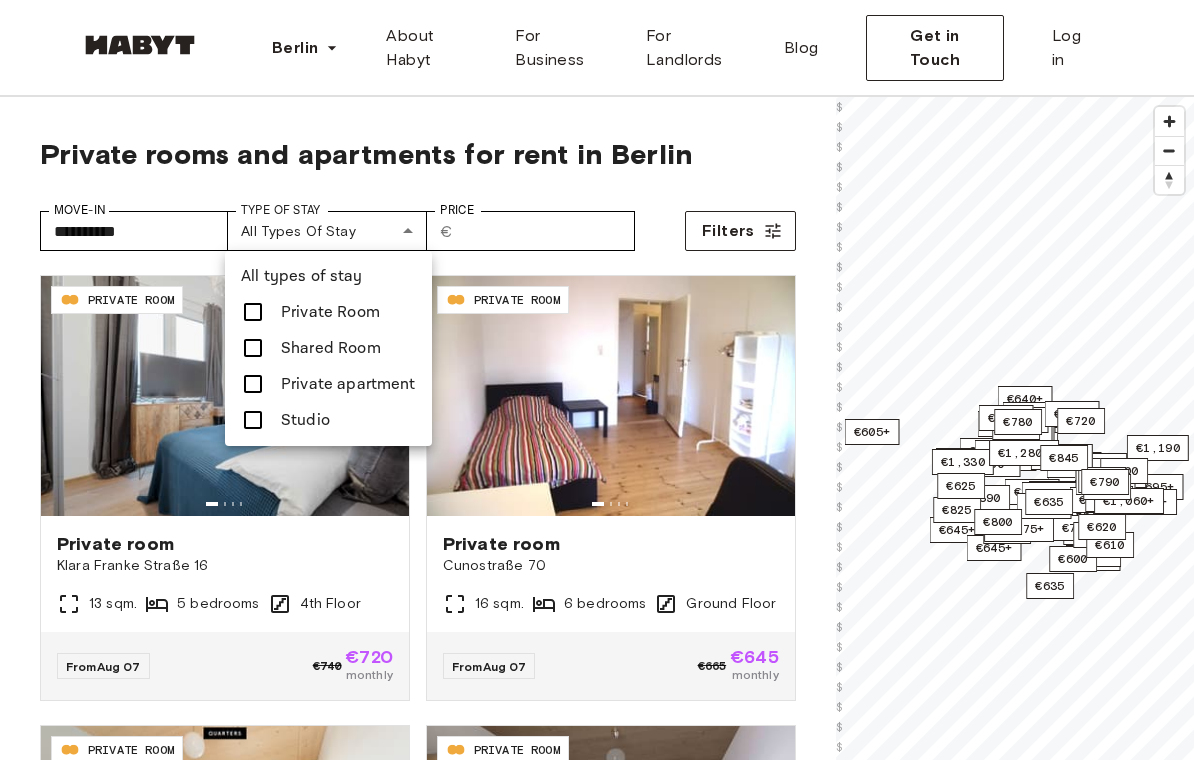 click at bounding box center (259, 384) 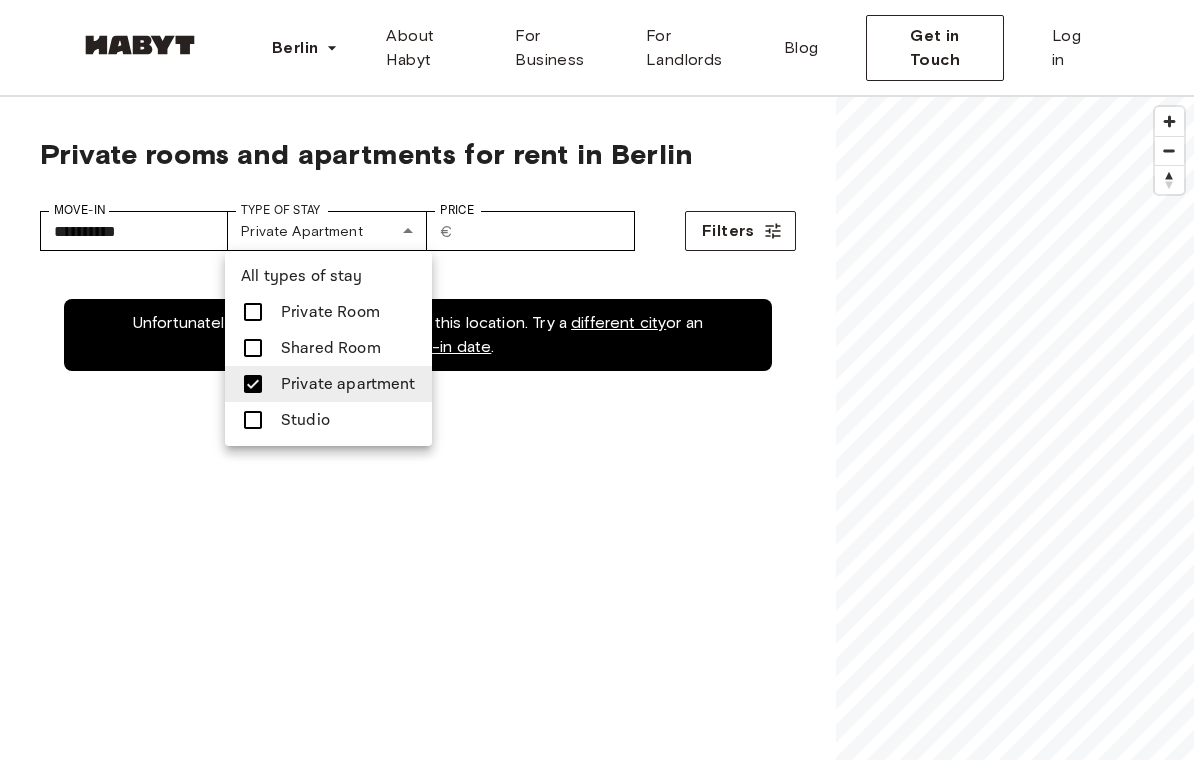 click at bounding box center [259, 384] 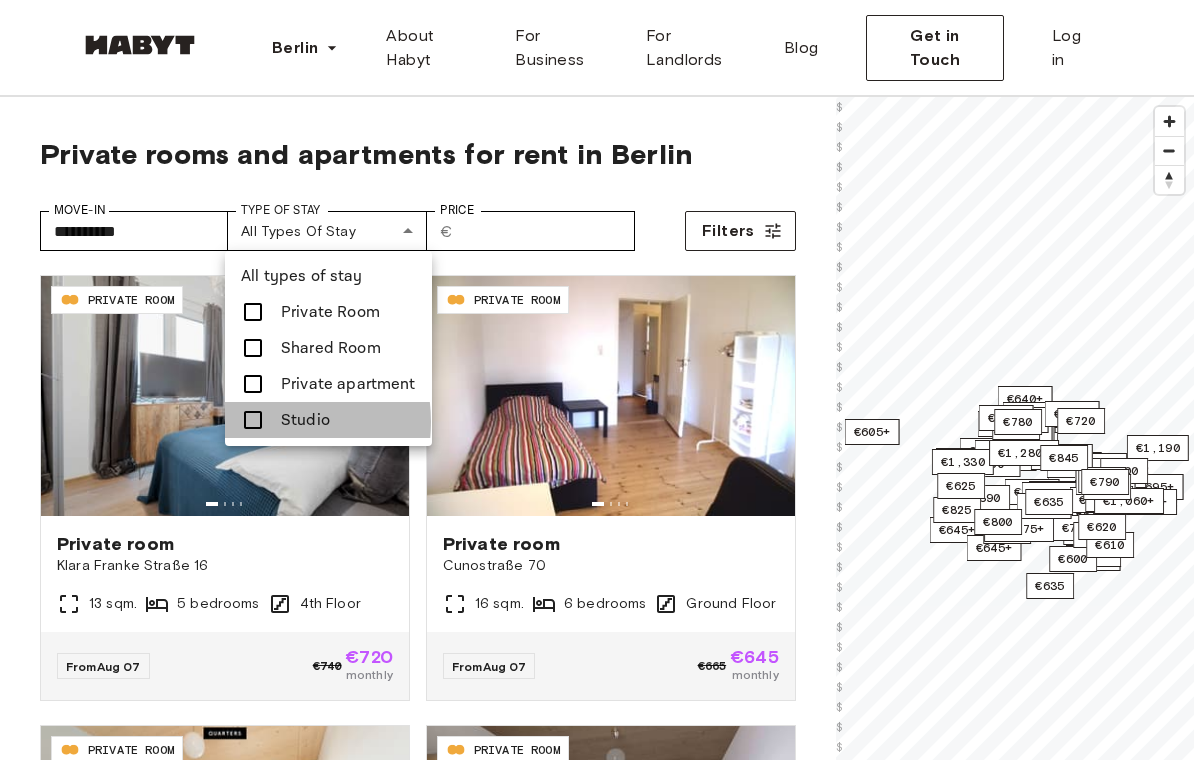 click at bounding box center [253, 420] 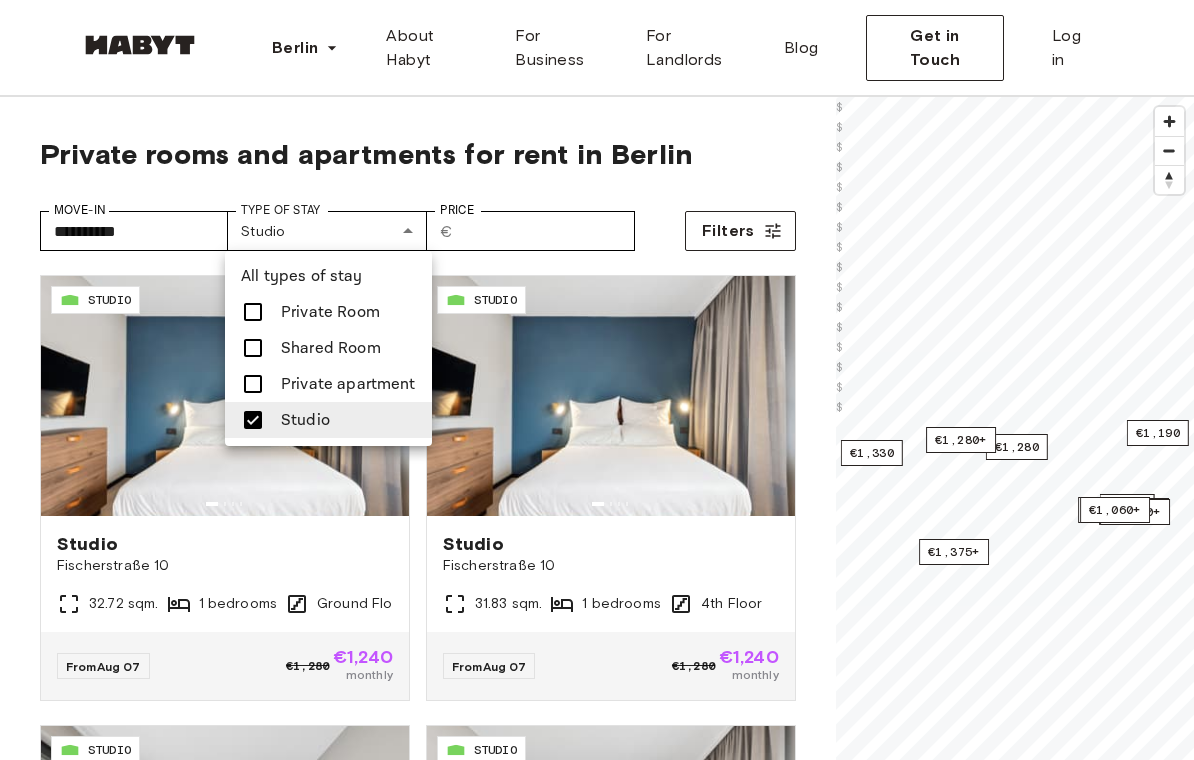 click at bounding box center [253, 384] 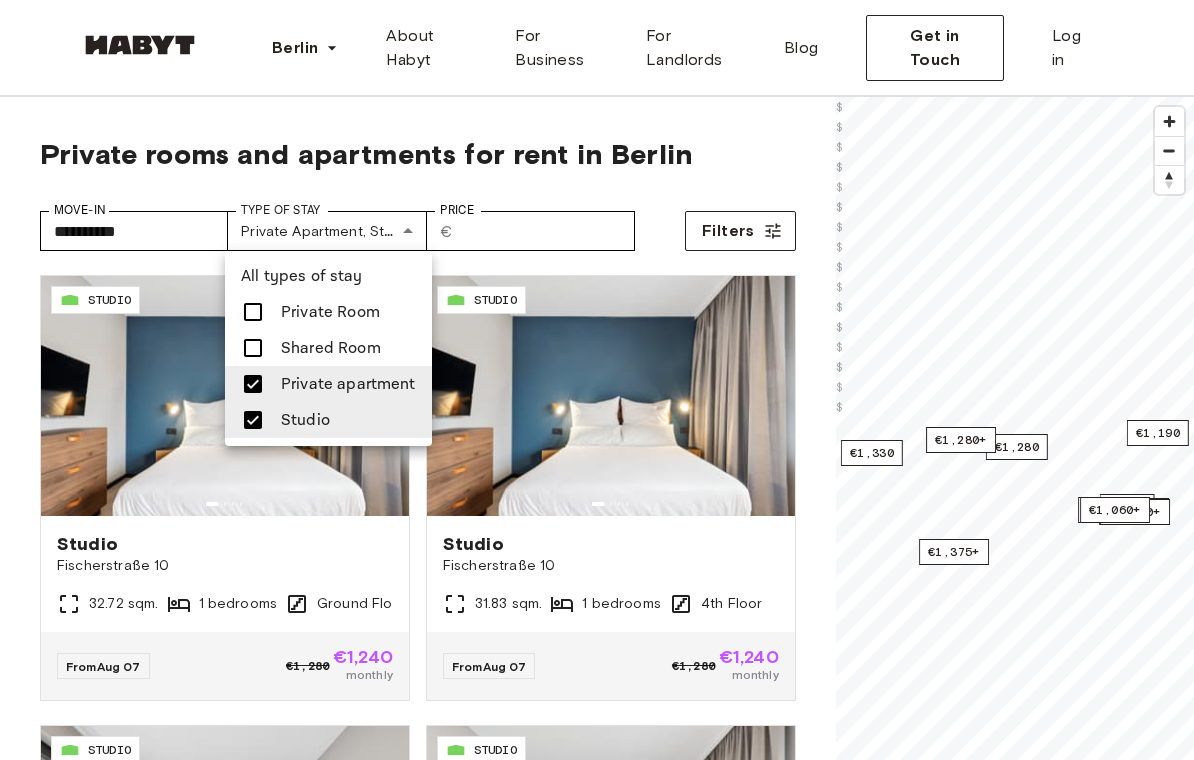 click at bounding box center (597, 380) 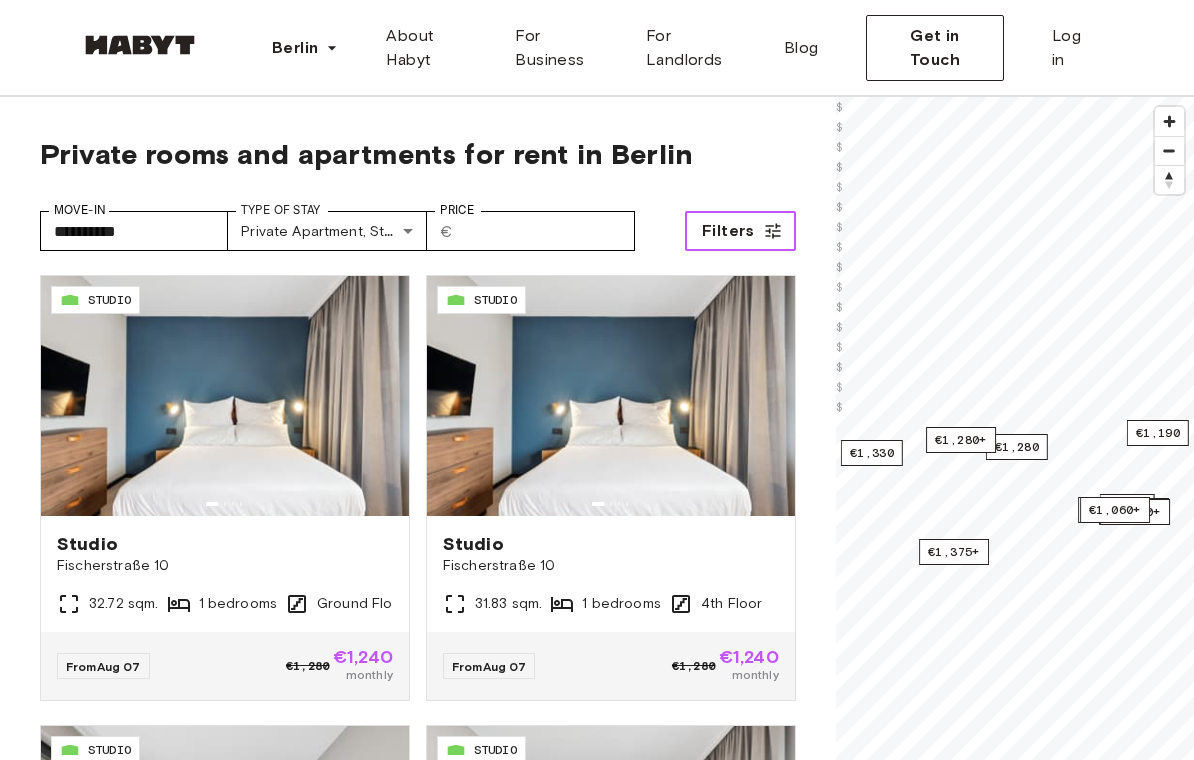 click on "Filters" at bounding box center (740, 231) 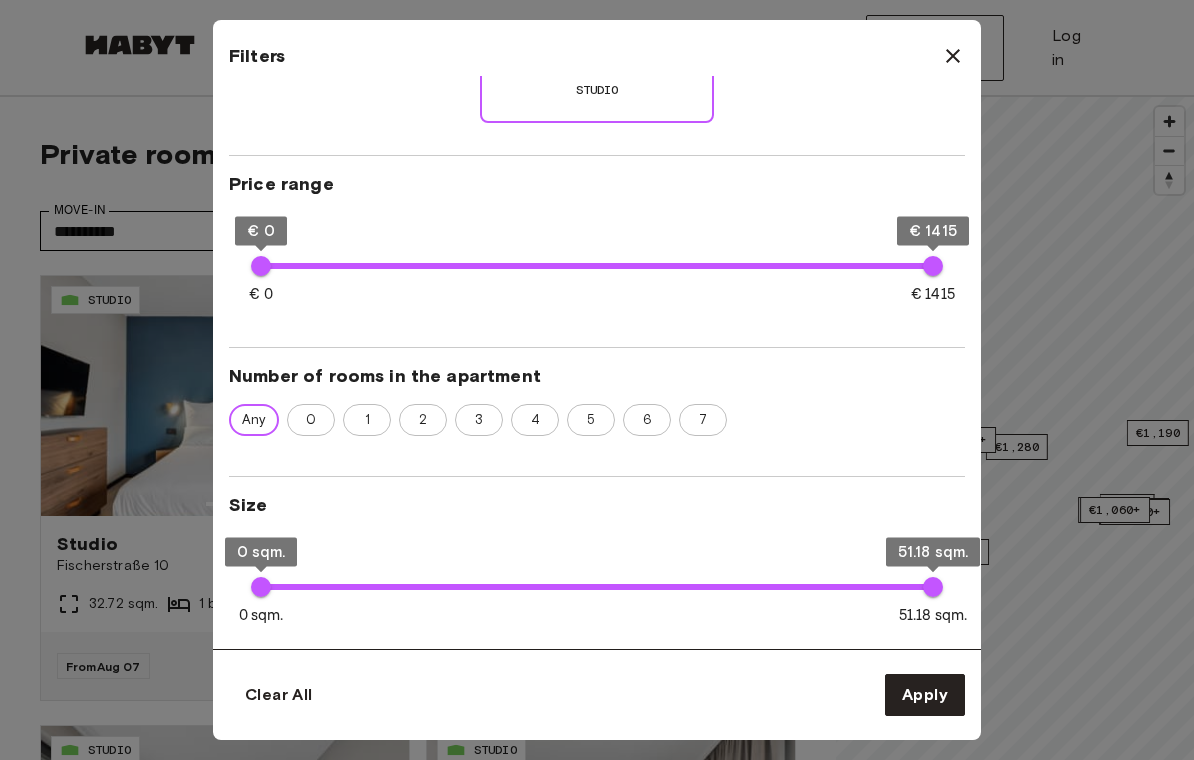 scroll, scrollTop: 340, scrollLeft: 0, axis: vertical 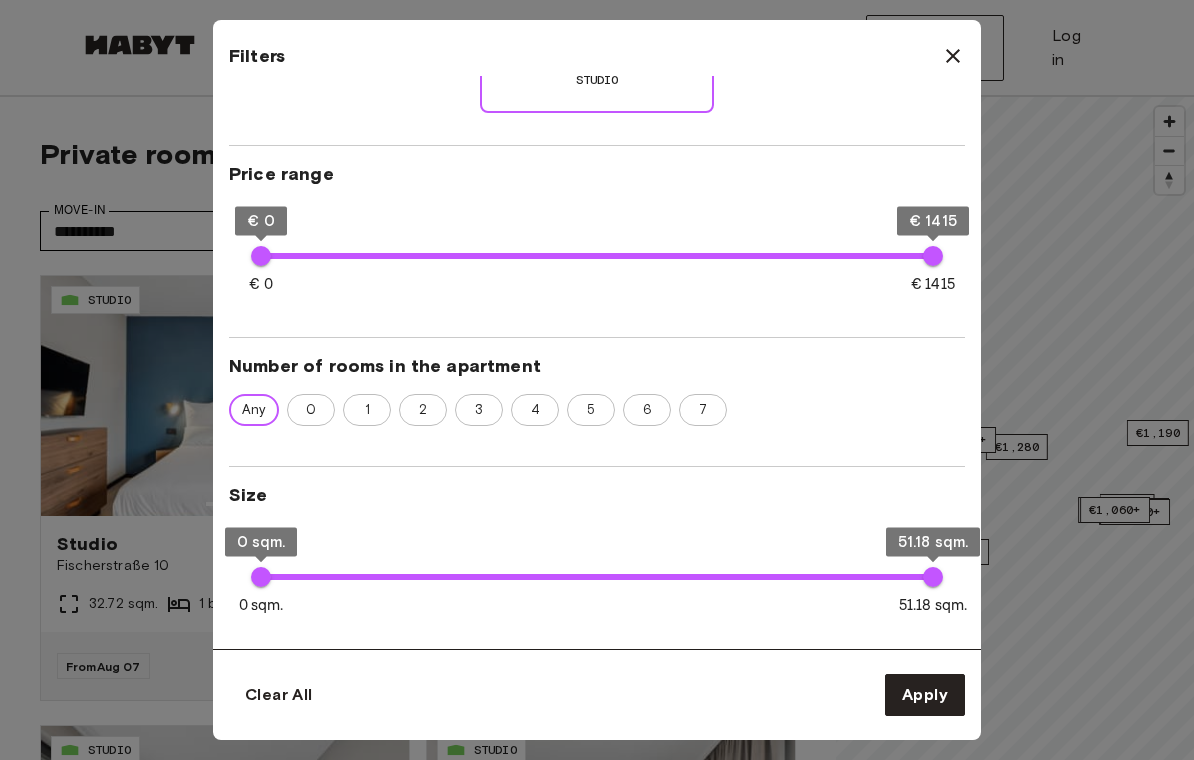 click 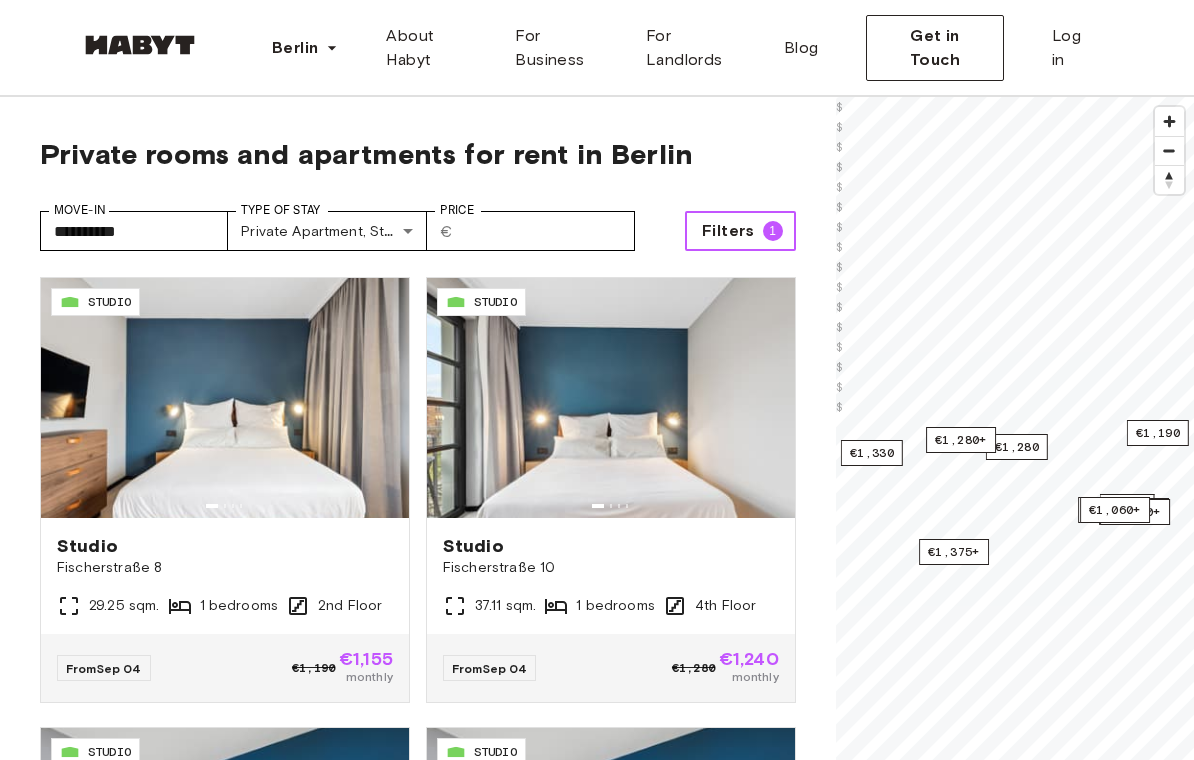 scroll, scrollTop: 3599, scrollLeft: 0, axis: vertical 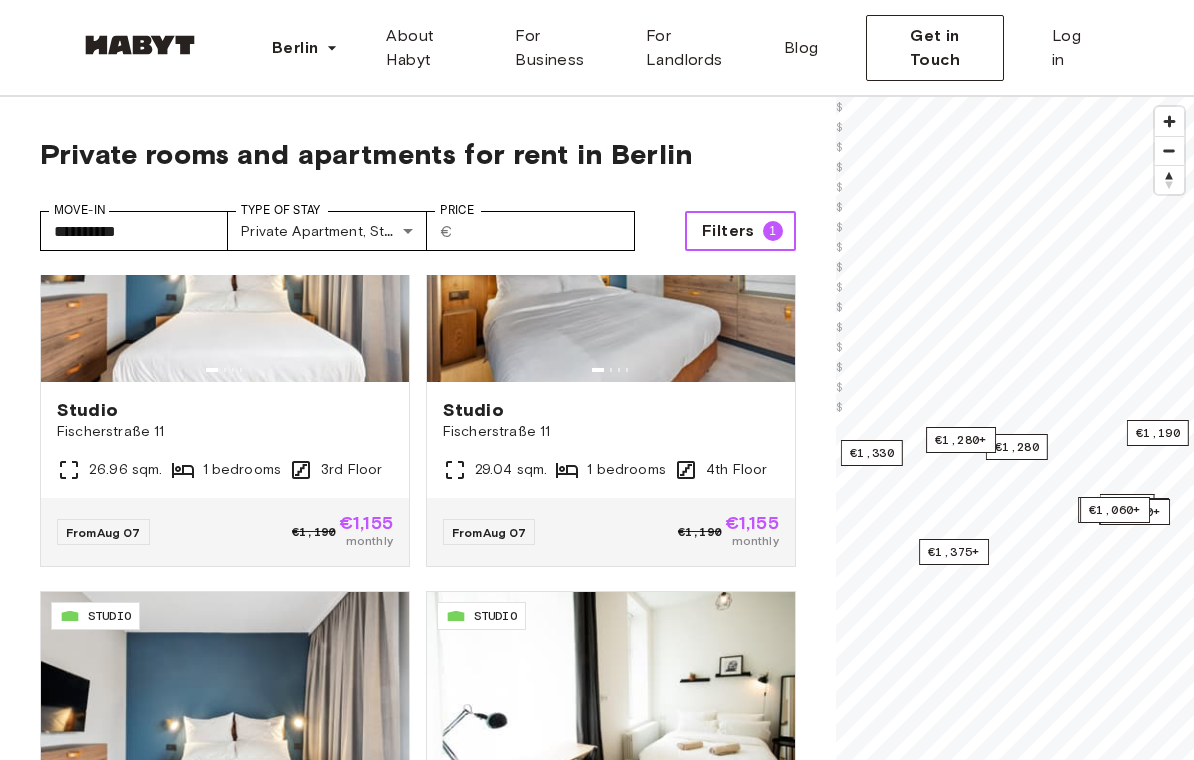 click on "Filters 1" at bounding box center (740, 231) 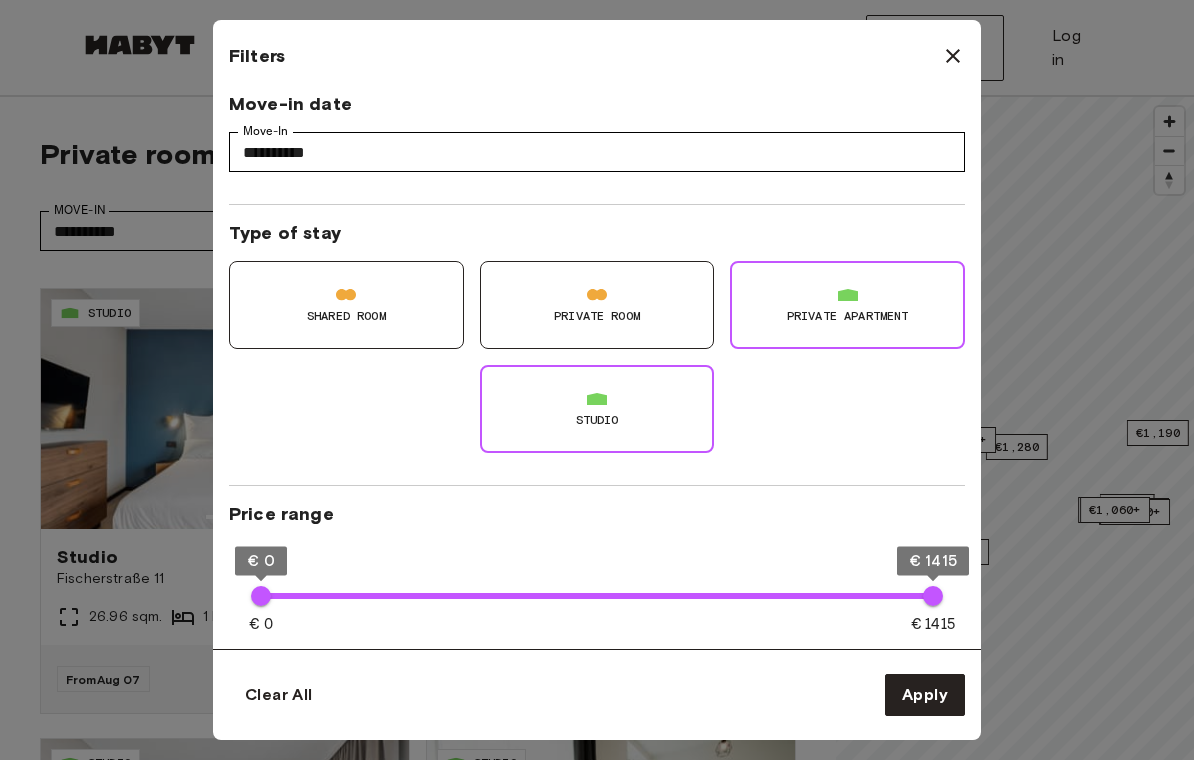 click on "Type of stay" at bounding box center [597, 233] 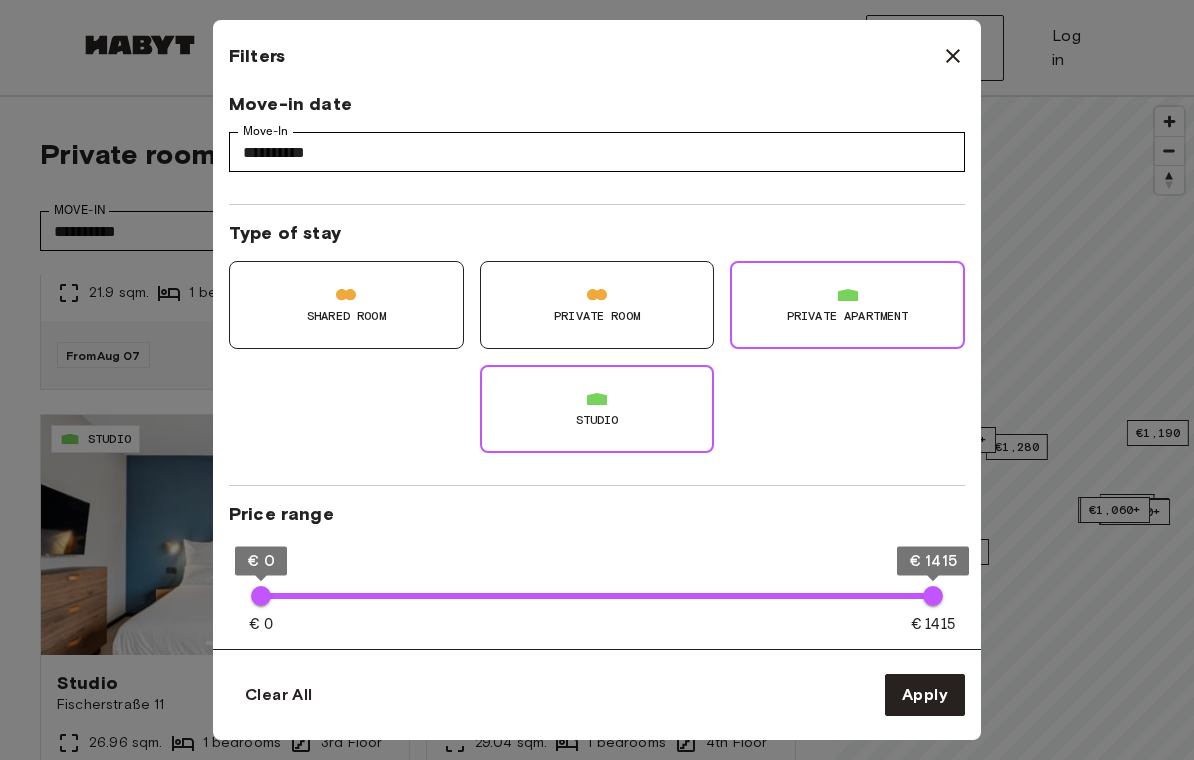 click on "Private apartment" at bounding box center (847, 305) 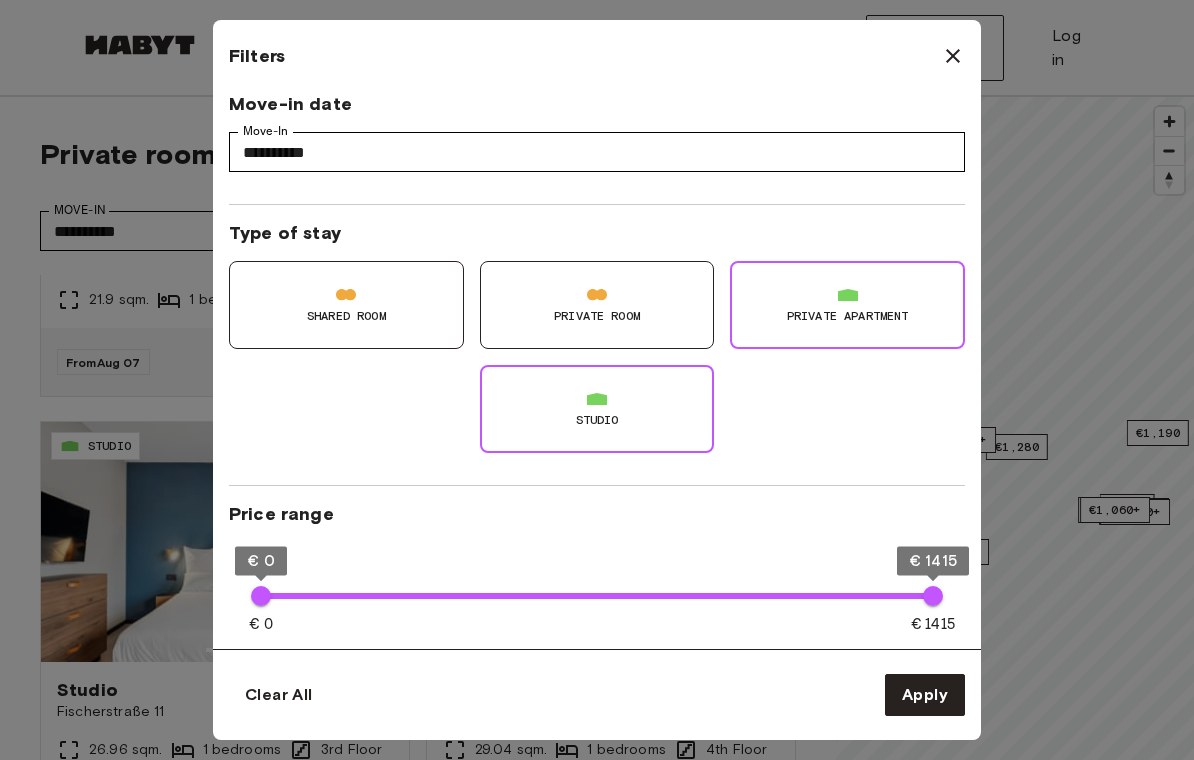 type on "******" 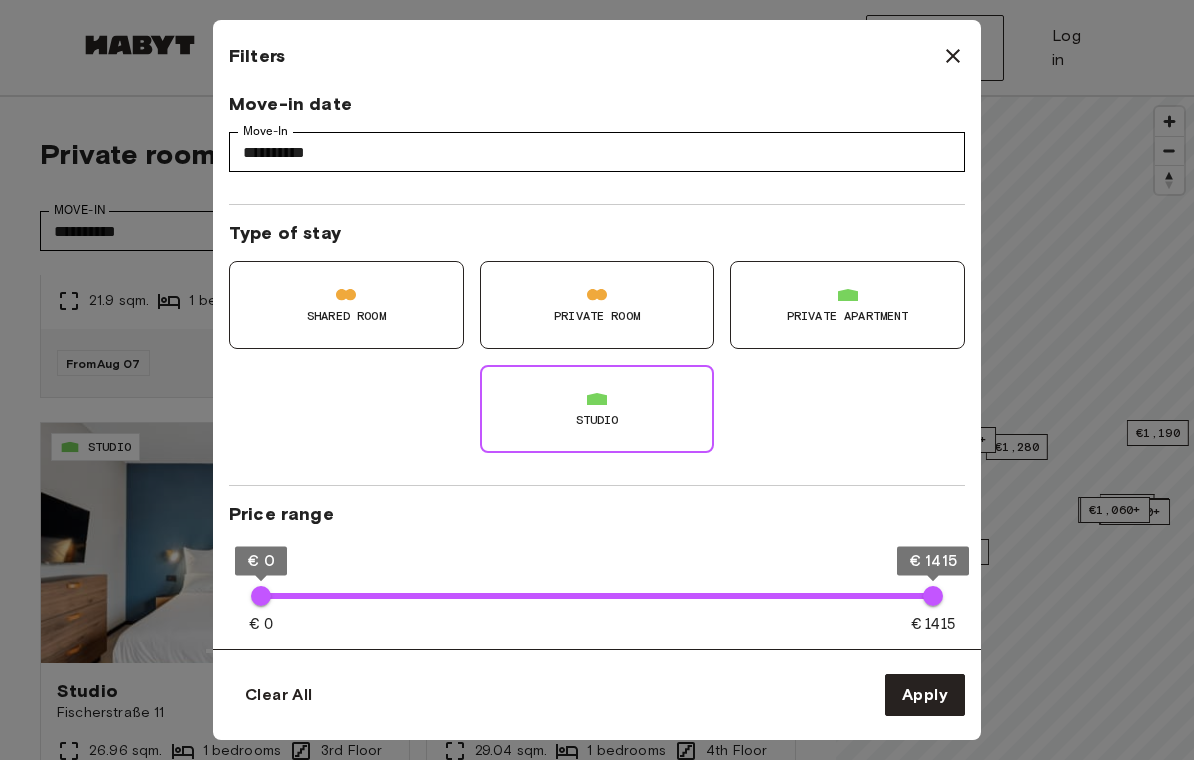 type on "**" 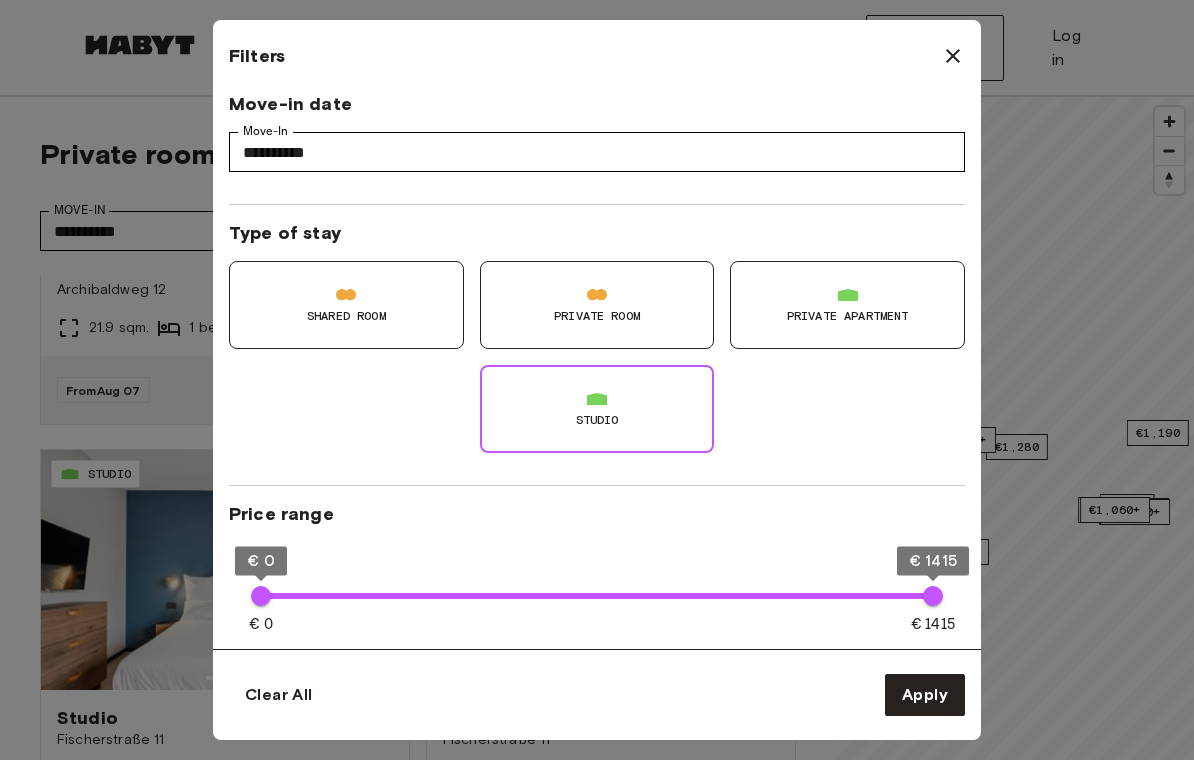 click on "Studio" at bounding box center (597, 409) 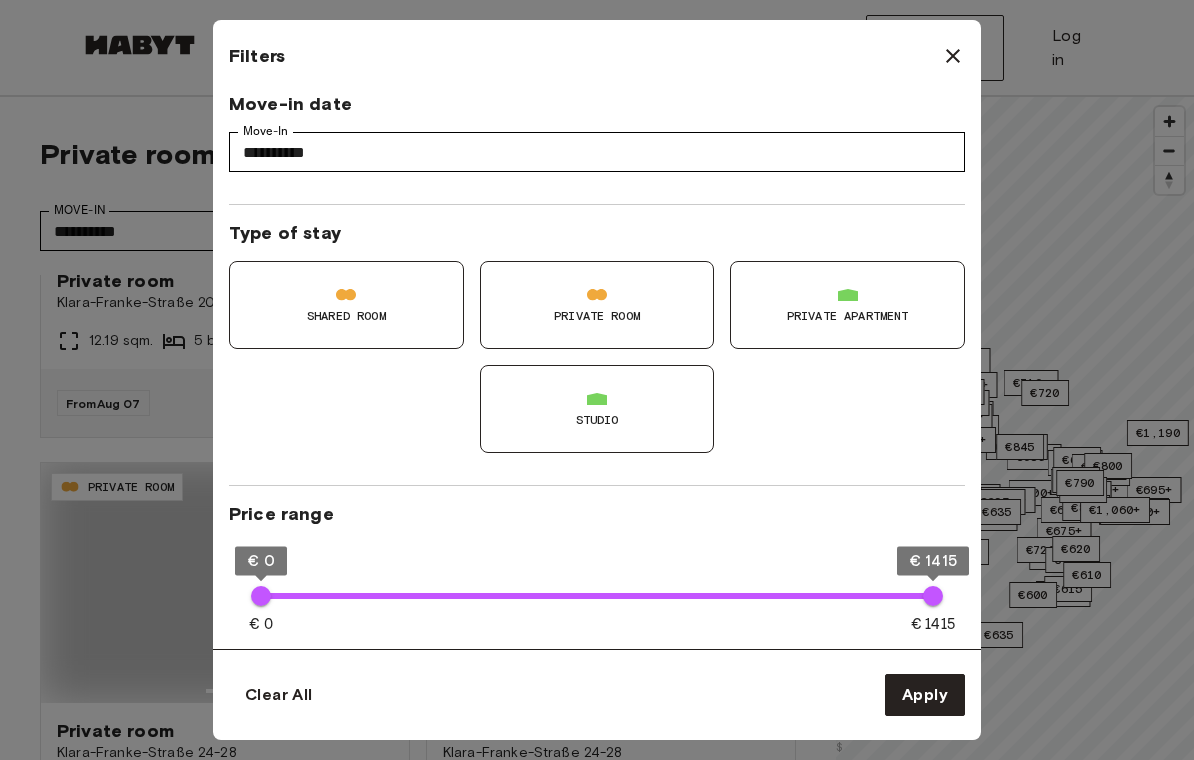 type on "**" 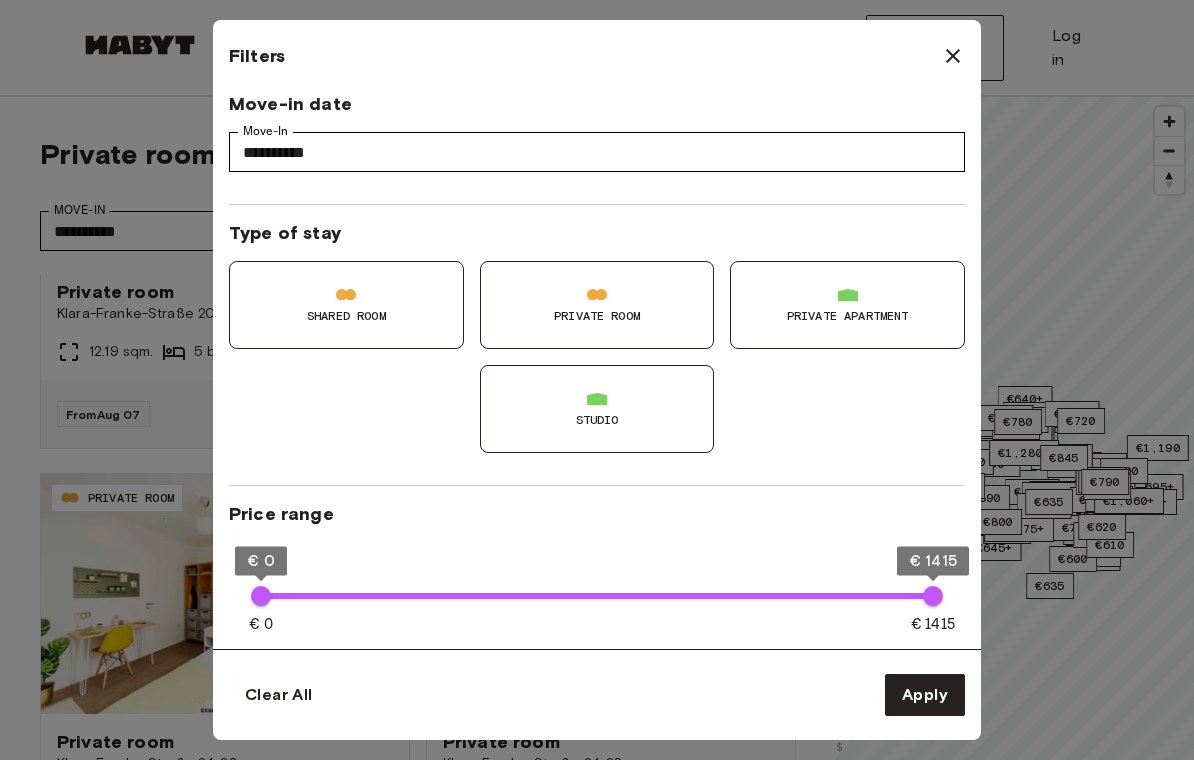 scroll, scrollTop: 1150, scrollLeft: 0, axis: vertical 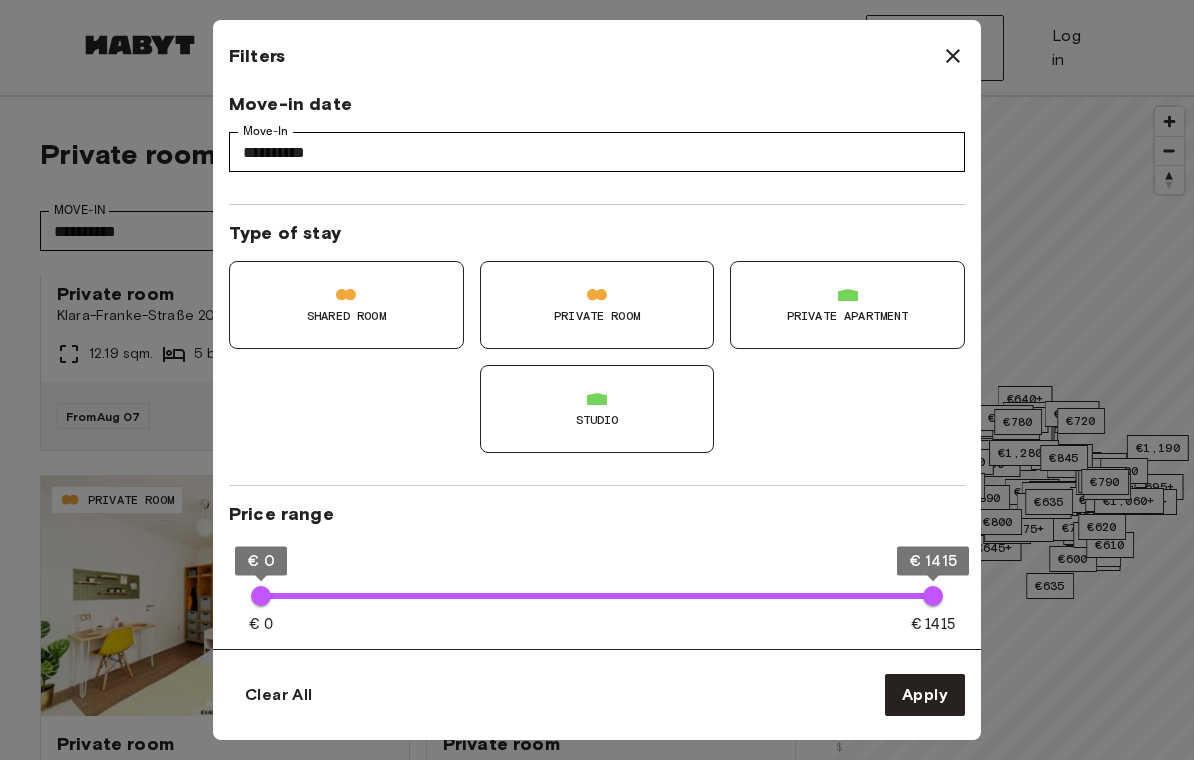 click at bounding box center [597, 295] 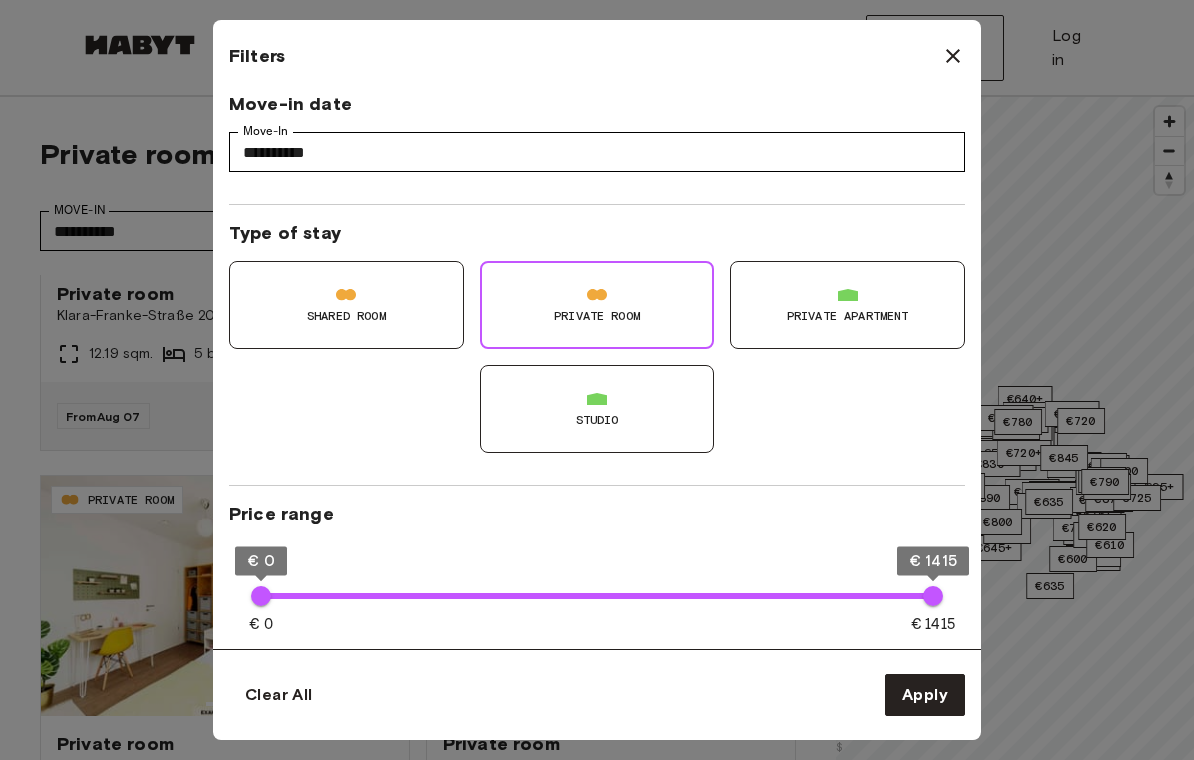 type on "**" 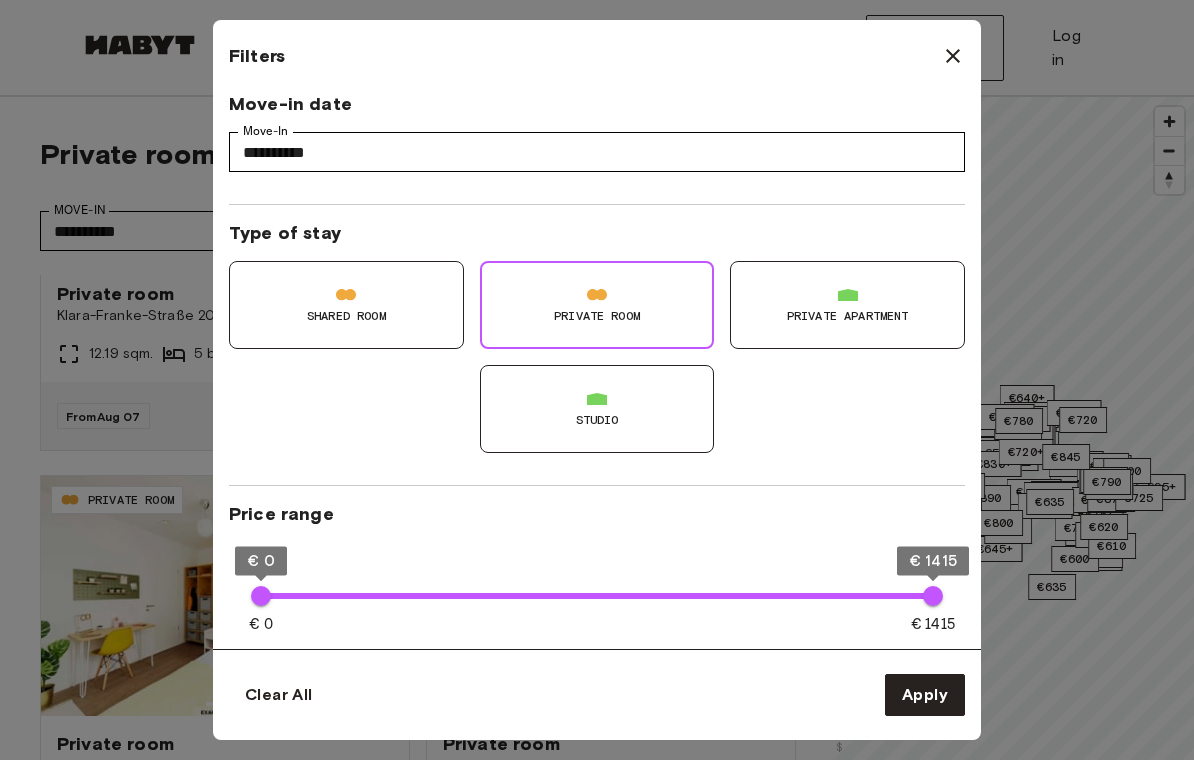 click at bounding box center (953, 56) 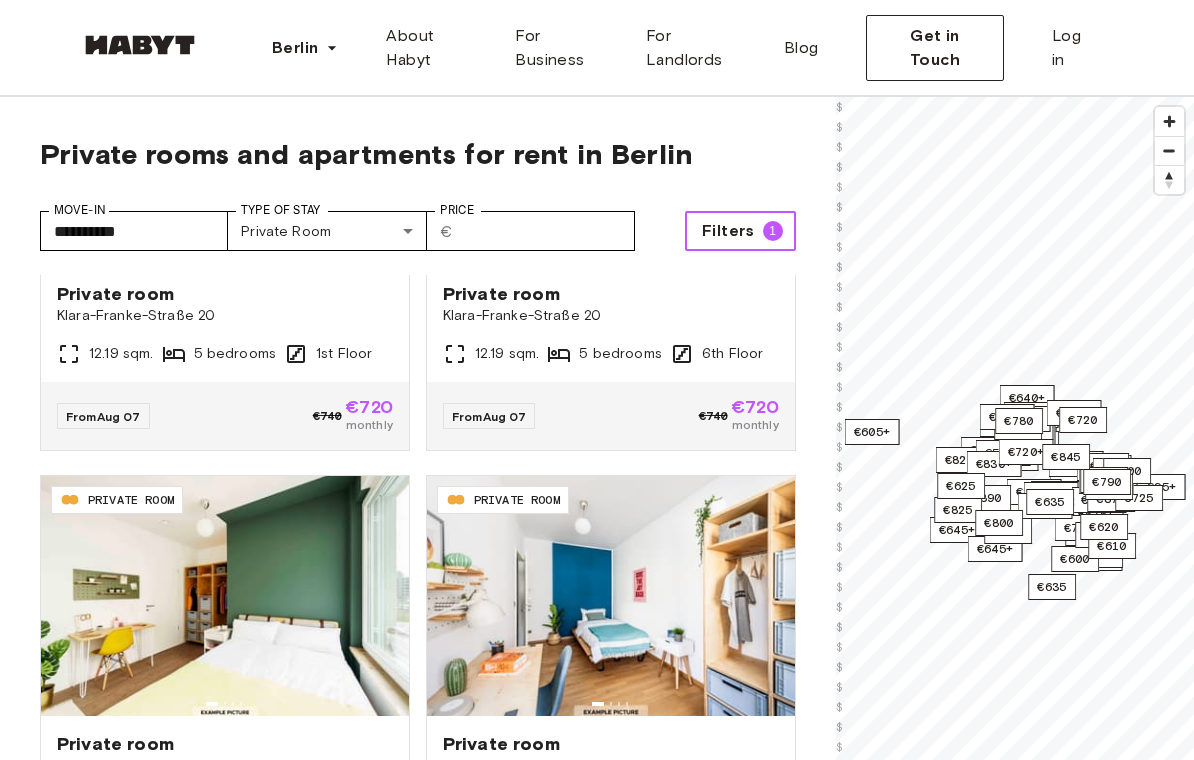 click on "Filters 1" at bounding box center [740, 231] 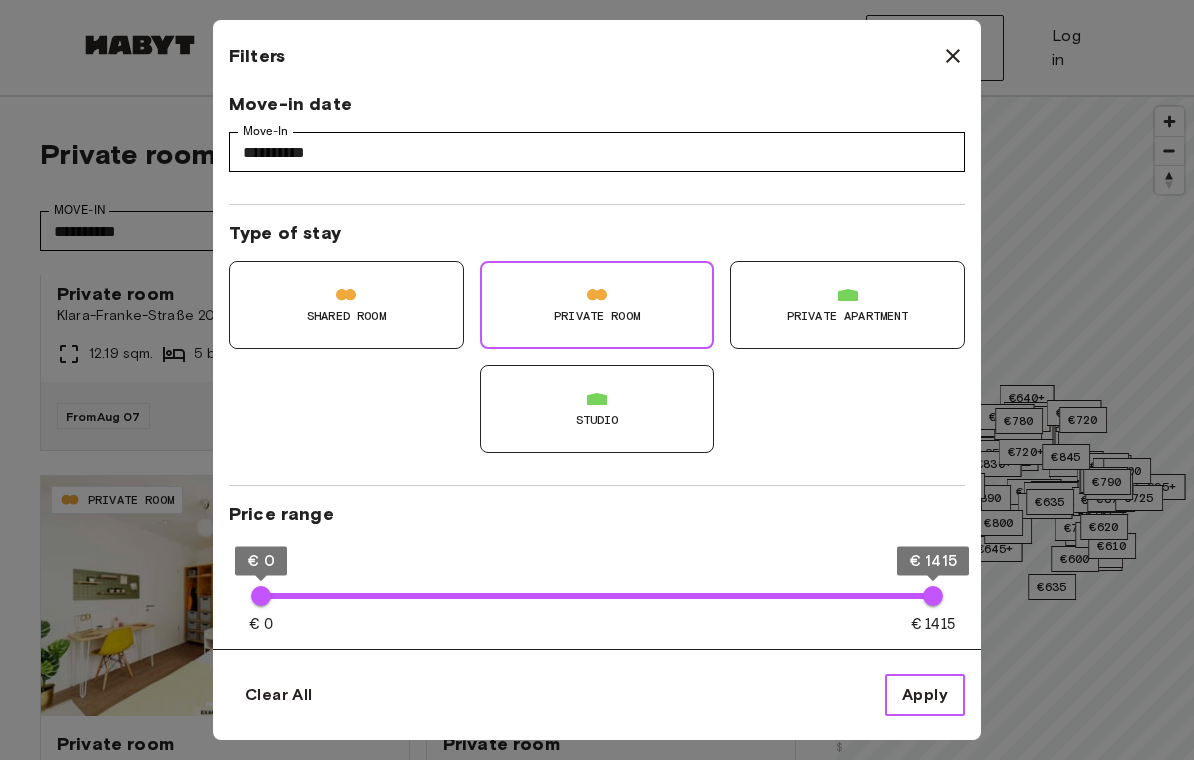 click on "Apply" at bounding box center (925, 695) 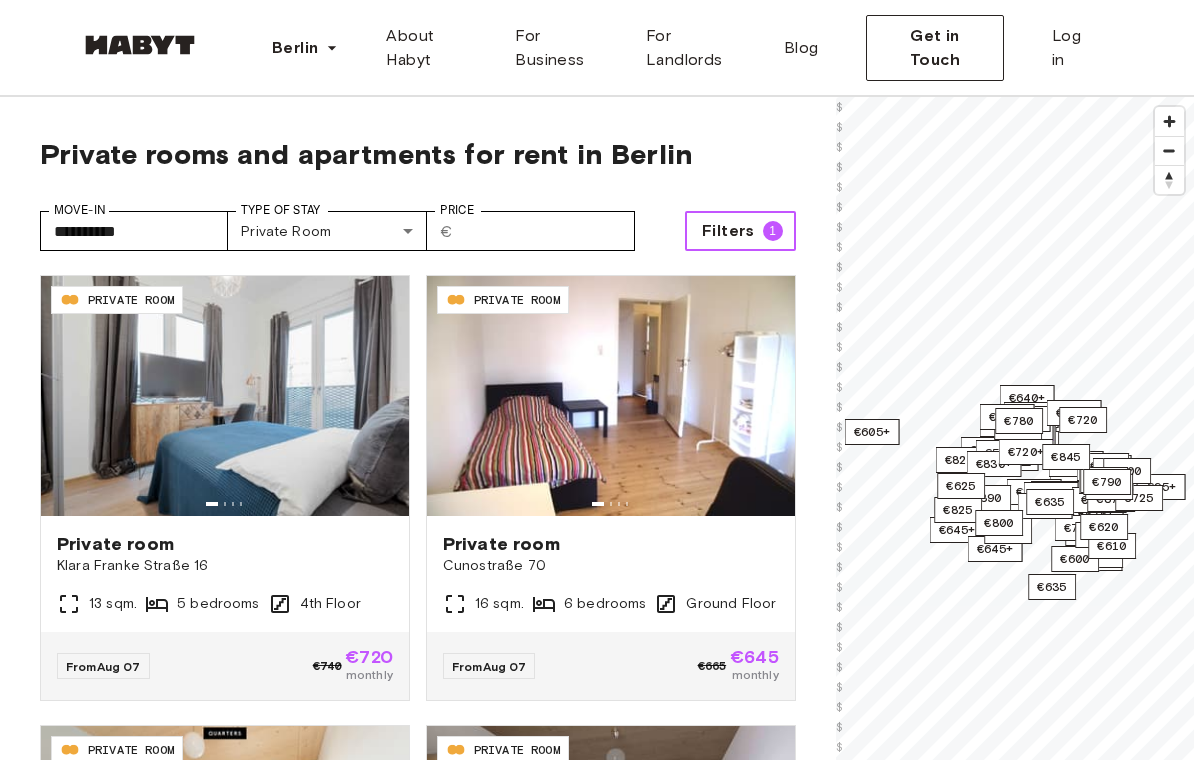 scroll, scrollTop: 0, scrollLeft: 0, axis: both 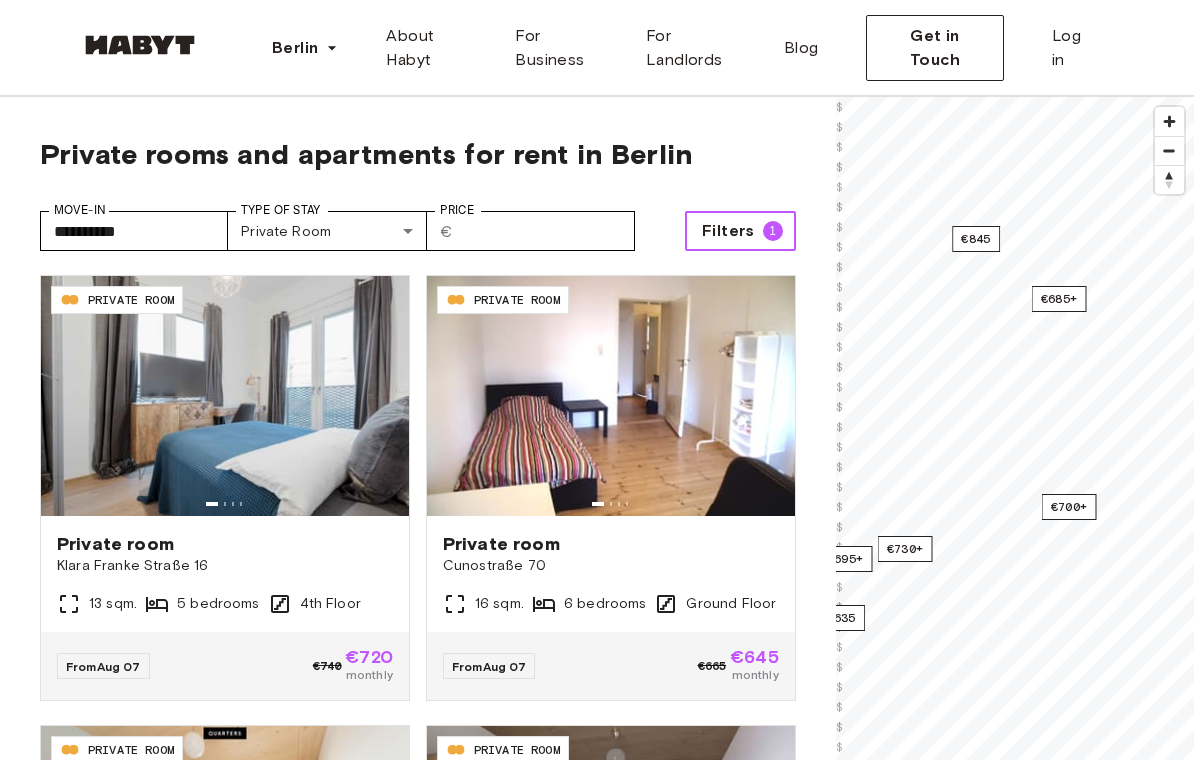 click on "€685+" at bounding box center [1058, 299] 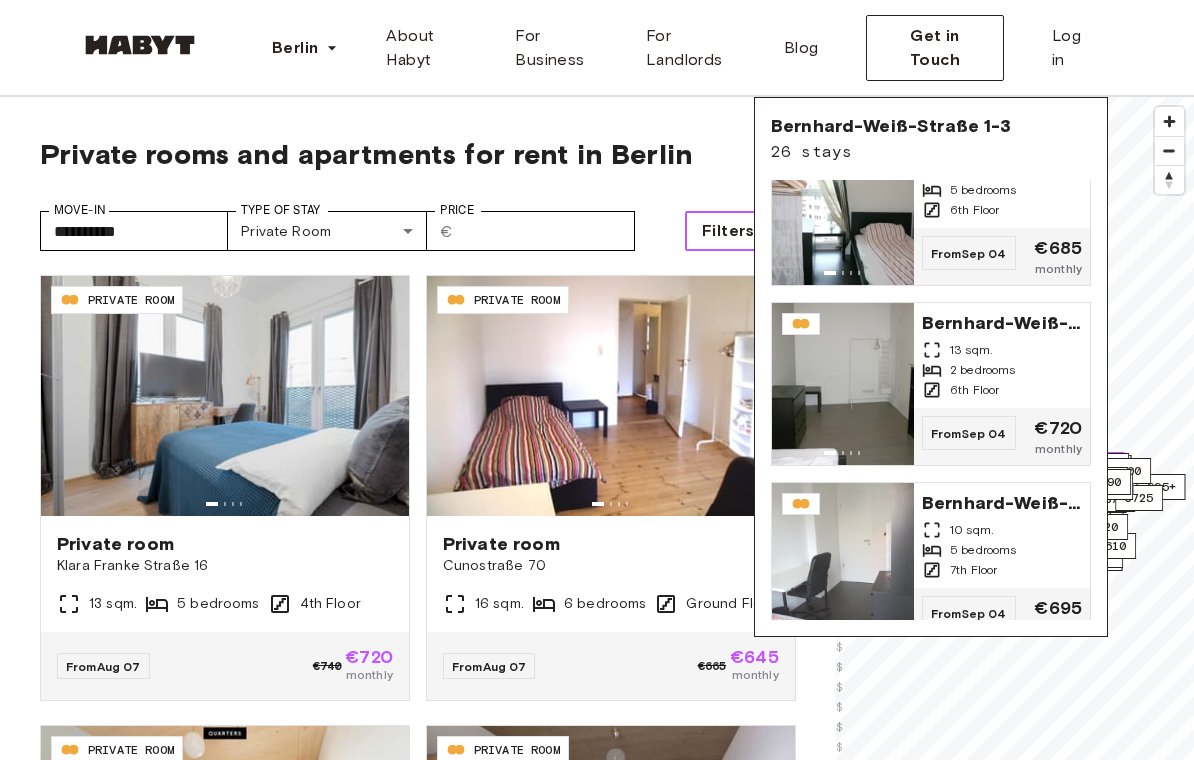scroll, scrollTop: 2583, scrollLeft: 0, axis: vertical 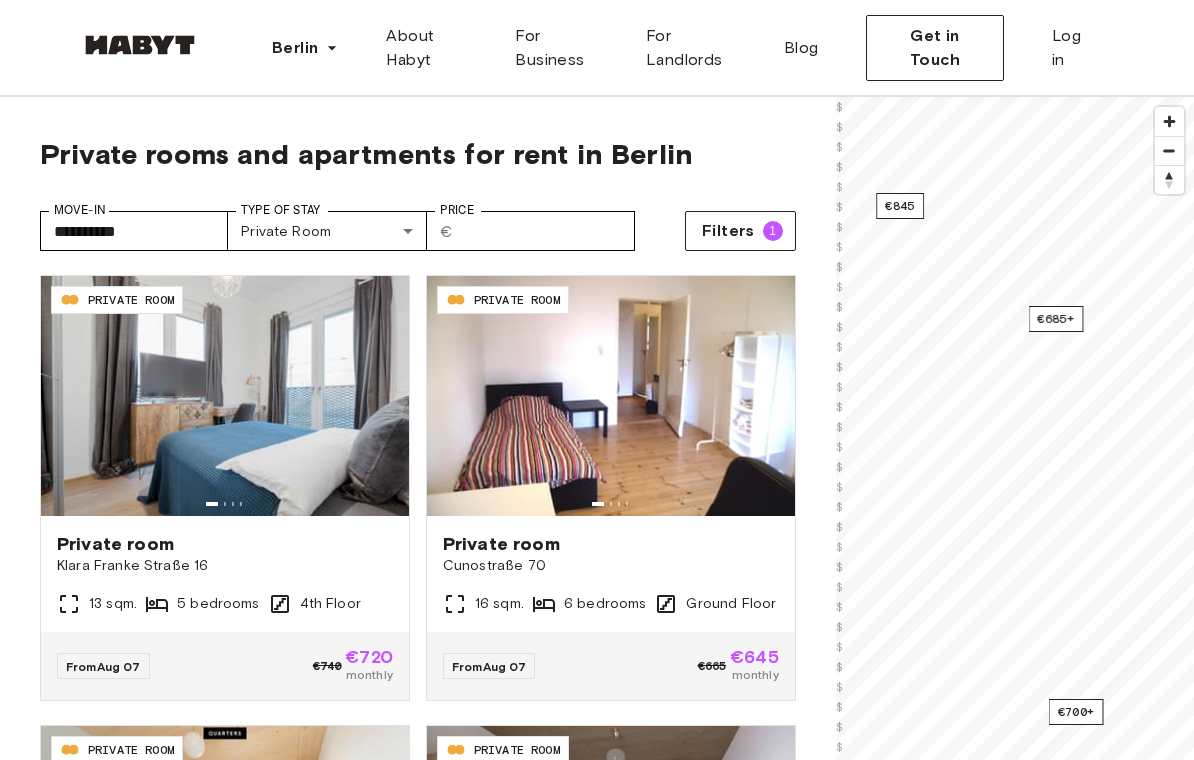 click on "€845" at bounding box center [900, 206] 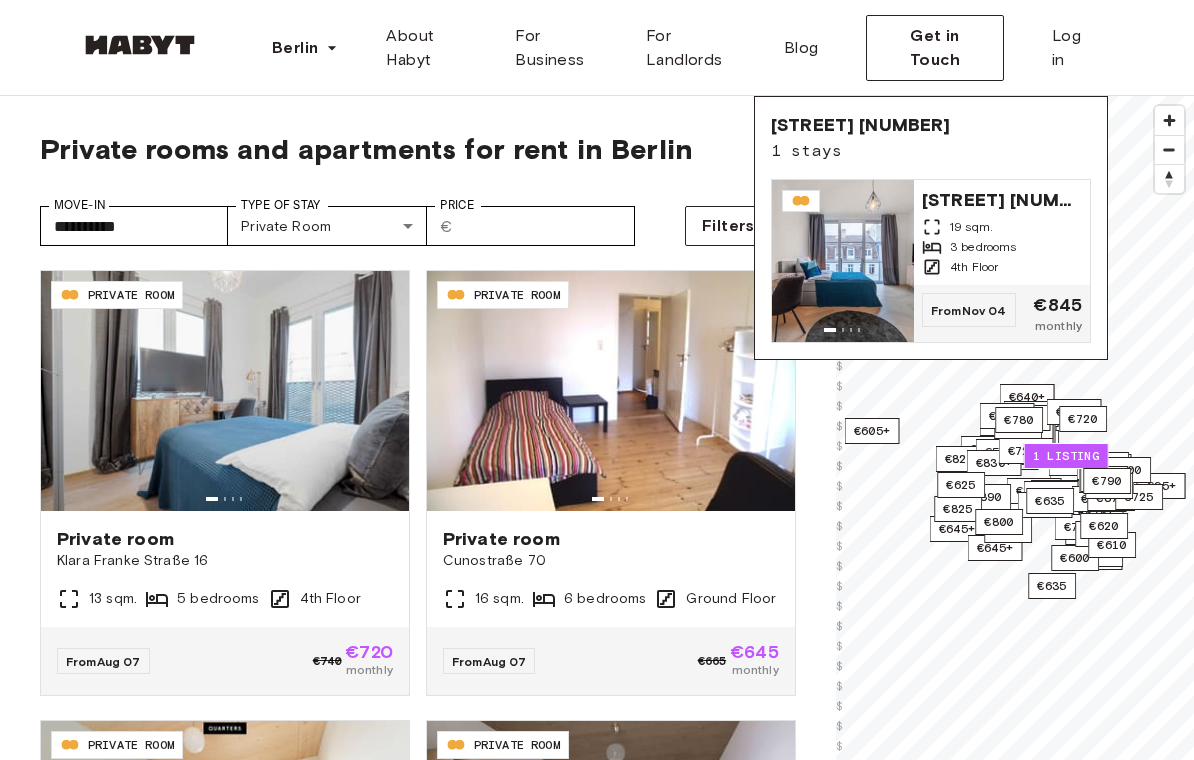 scroll, scrollTop: 0, scrollLeft: 0, axis: both 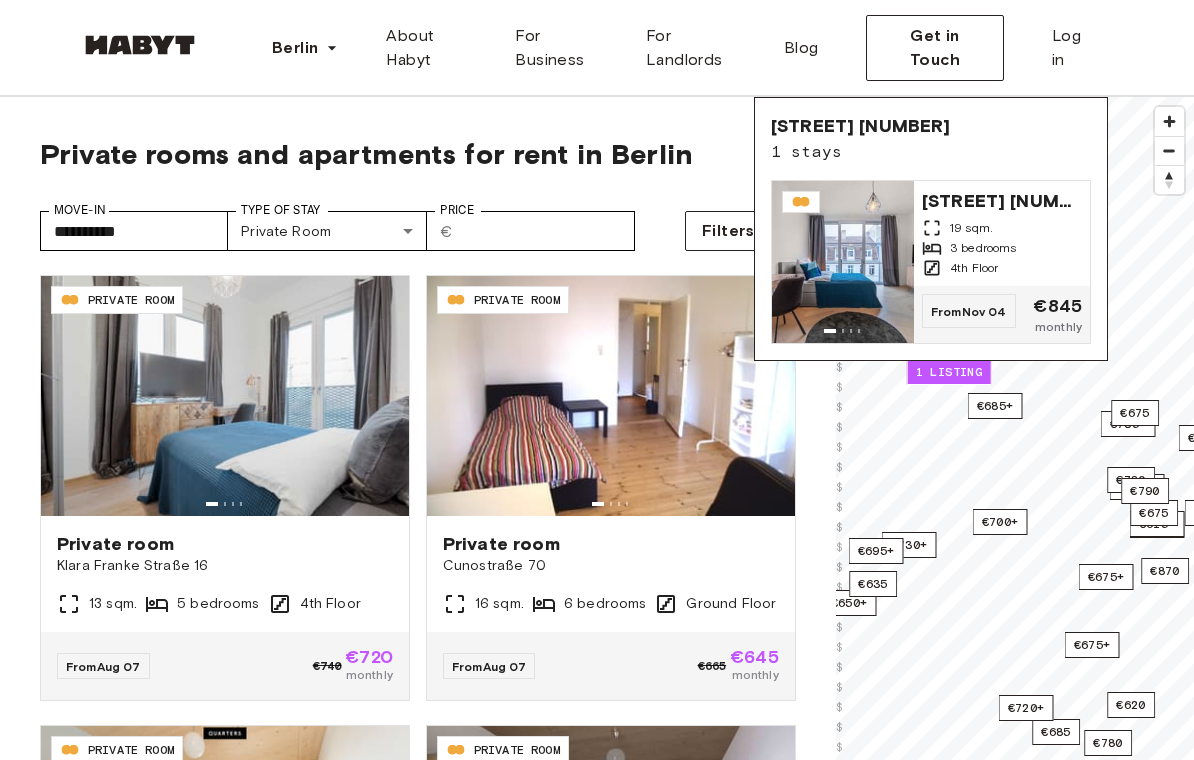 click on "€685+" at bounding box center (994, 406) 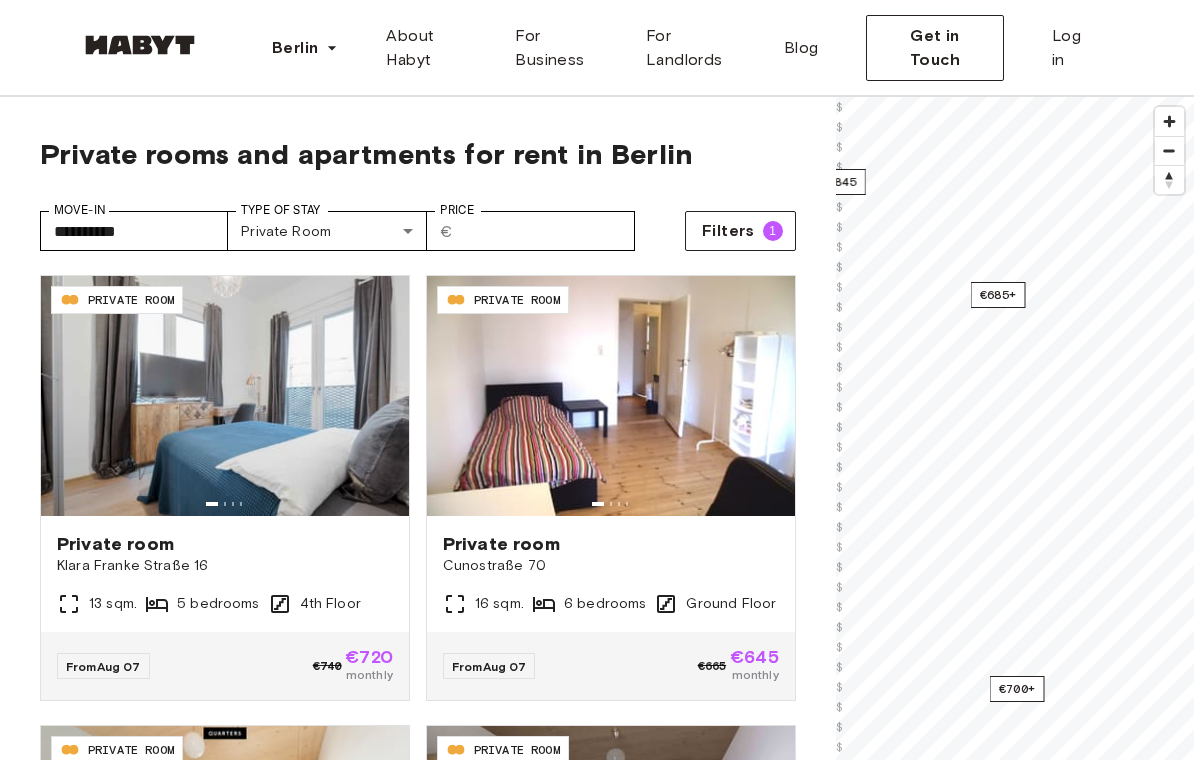 click on "€685+" at bounding box center [997, 295] 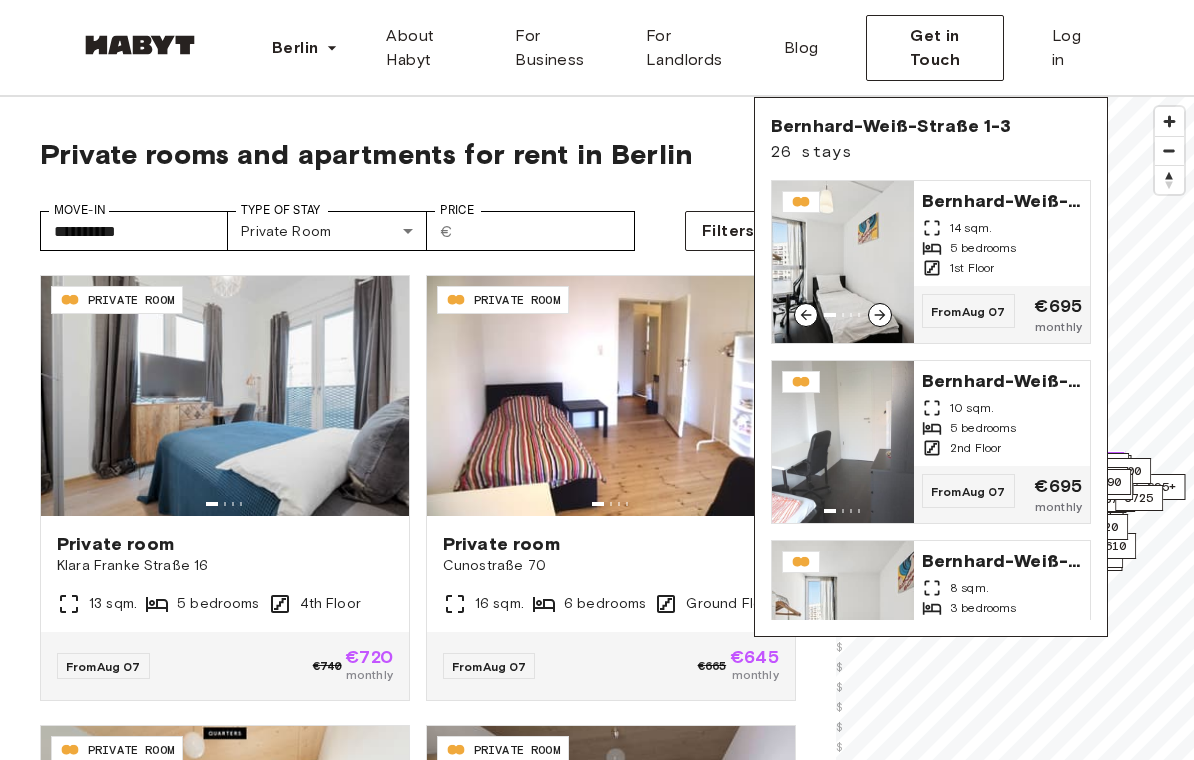 click on "14 sqm." at bounding box center (1002, 228) 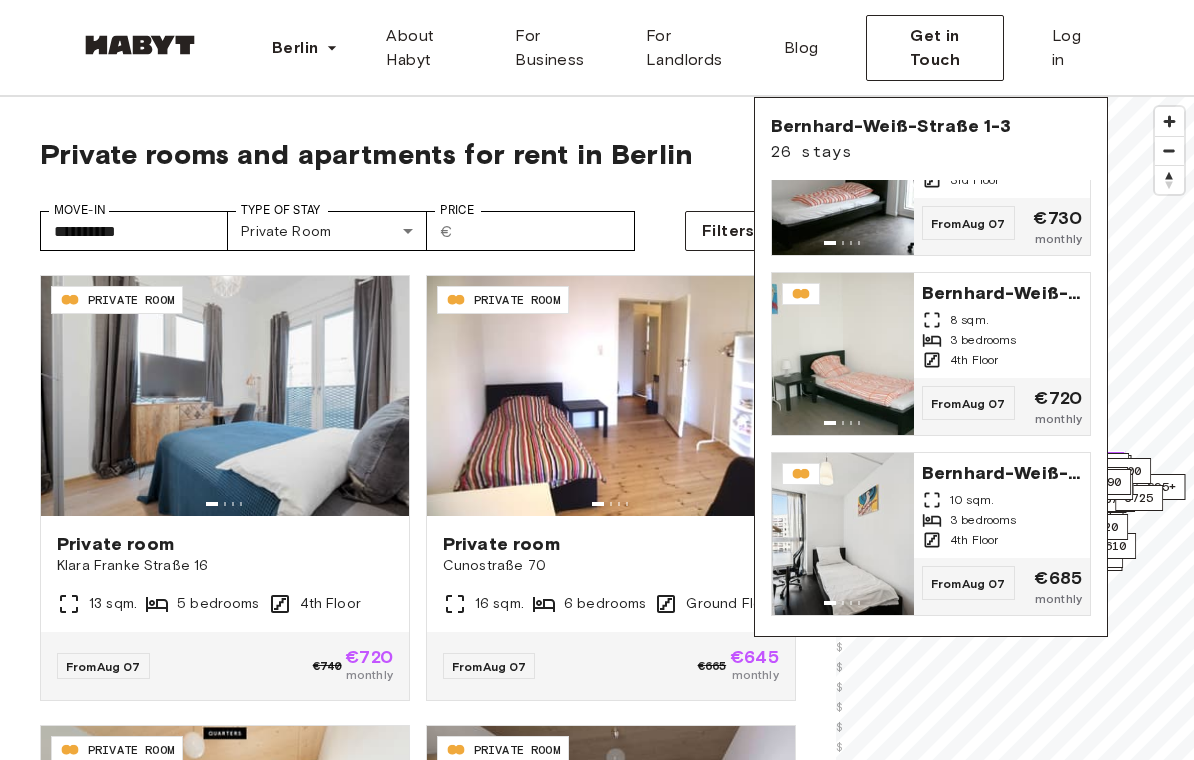 scroll, scrollTop: 1382, scrollLeft: 0, axis: vertical 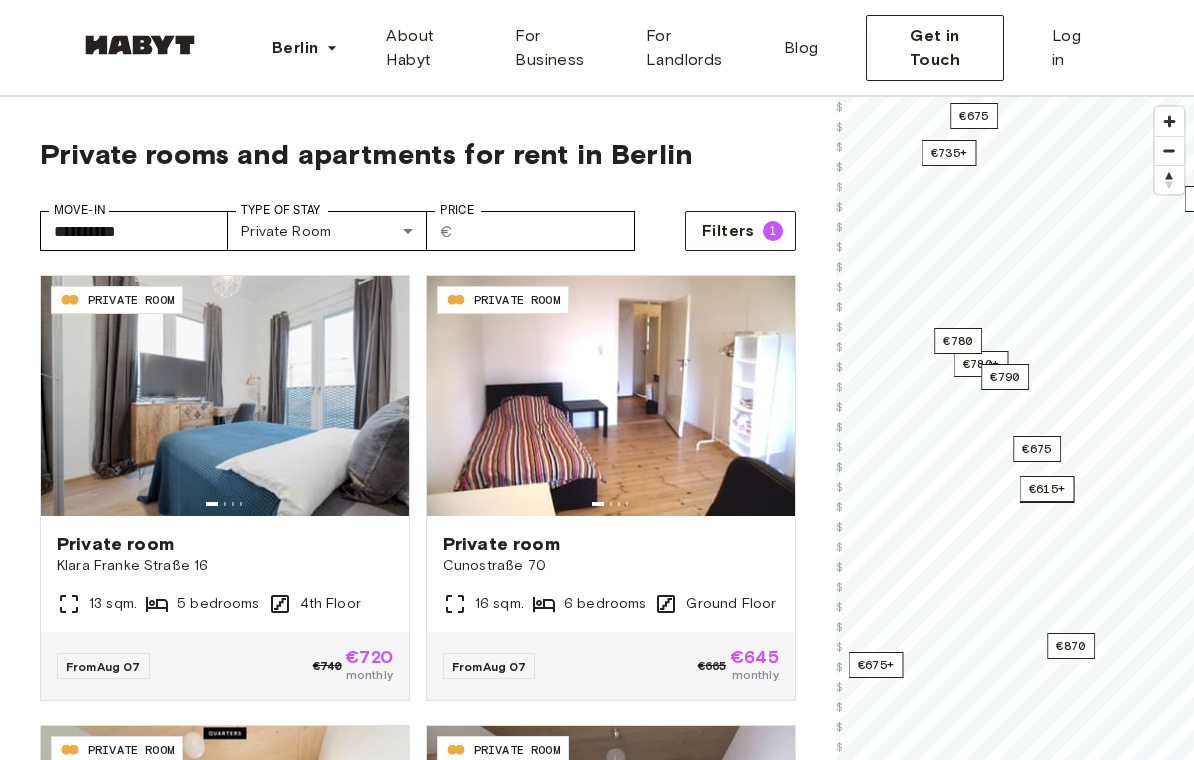 click on "€615+" at bounding box center [1046, 489] 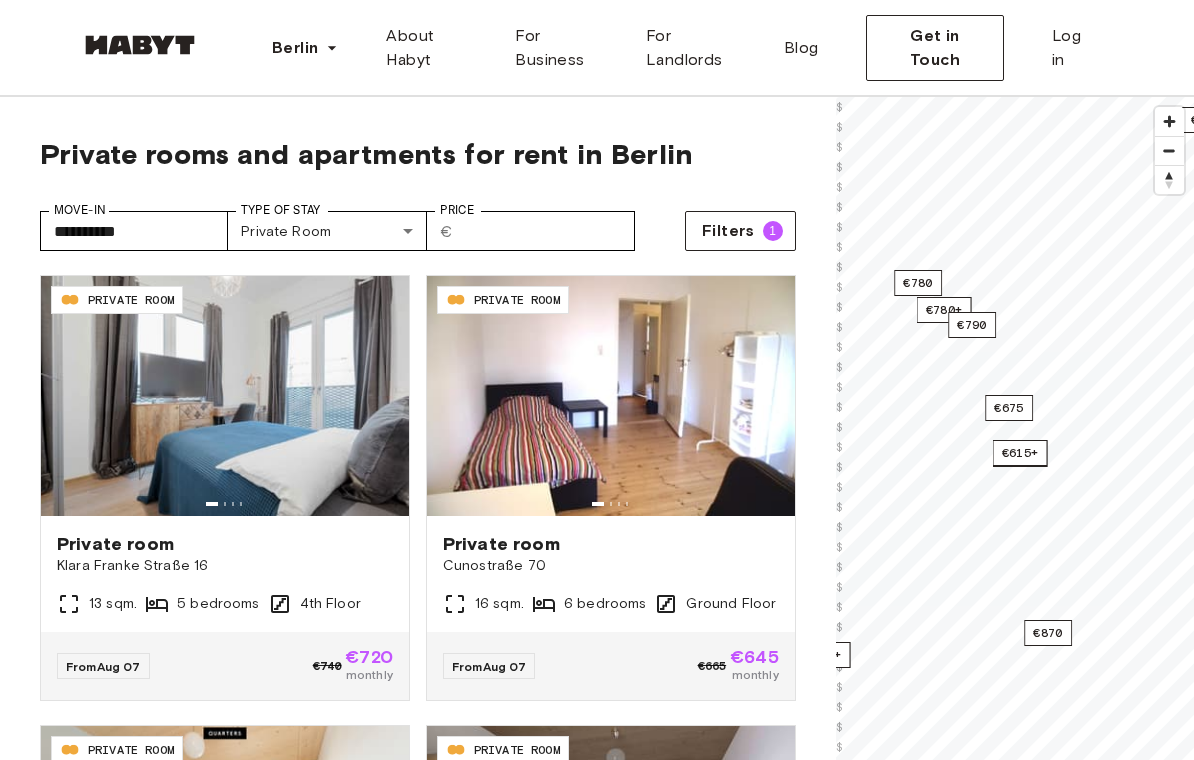 click on "€675" at bounding box center (1009, 408) 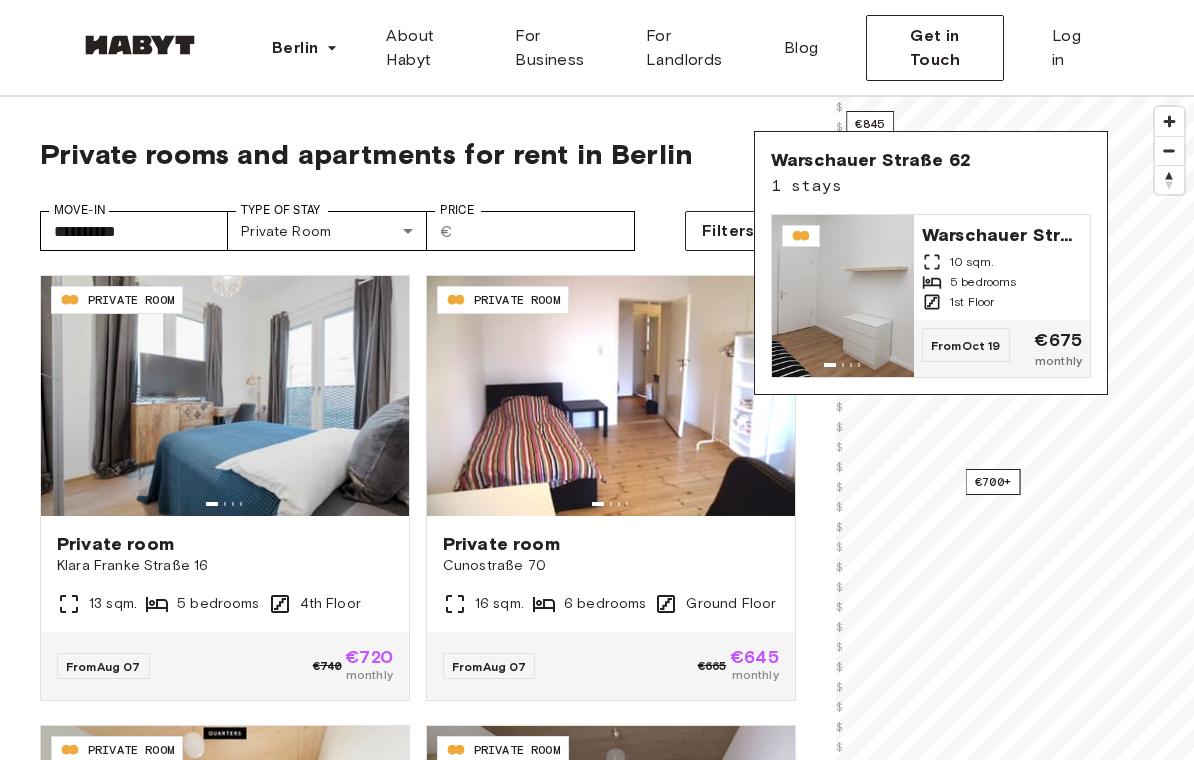 click on "€700+" at bounding box center (992, 482) 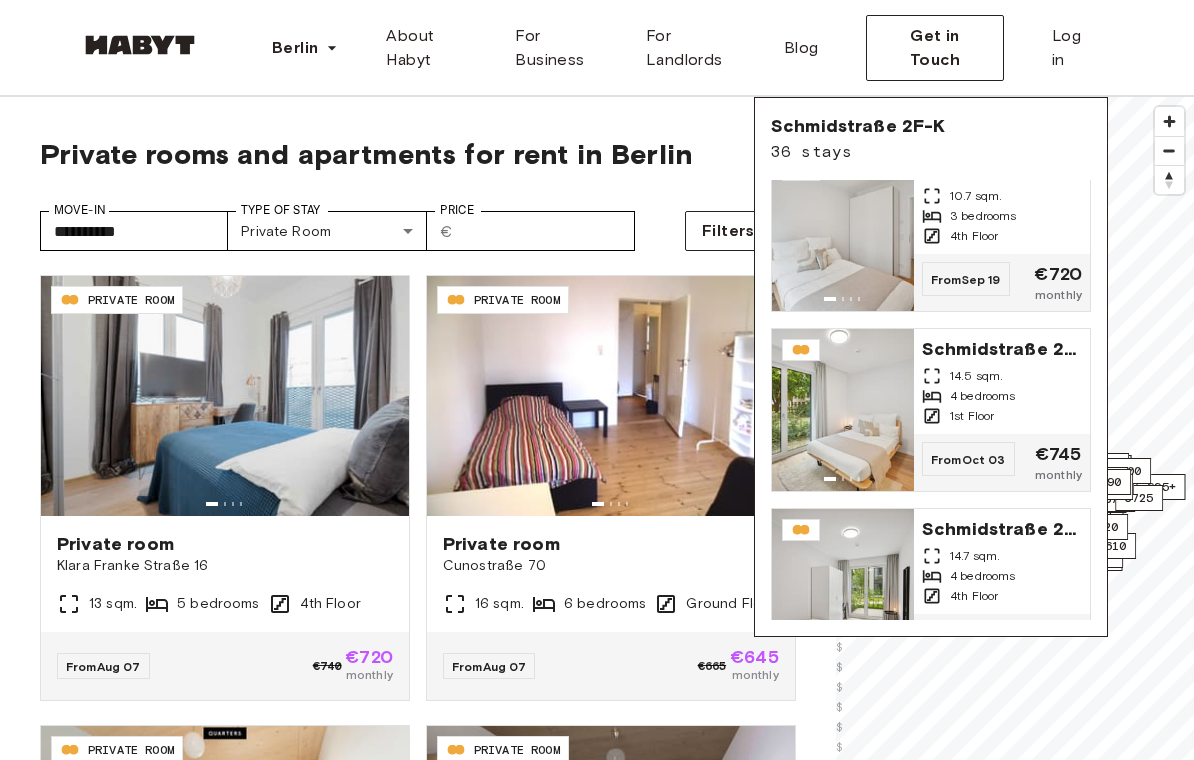 scroll, scrollTop: 1290, scrollLeft: 0, axis: vertical 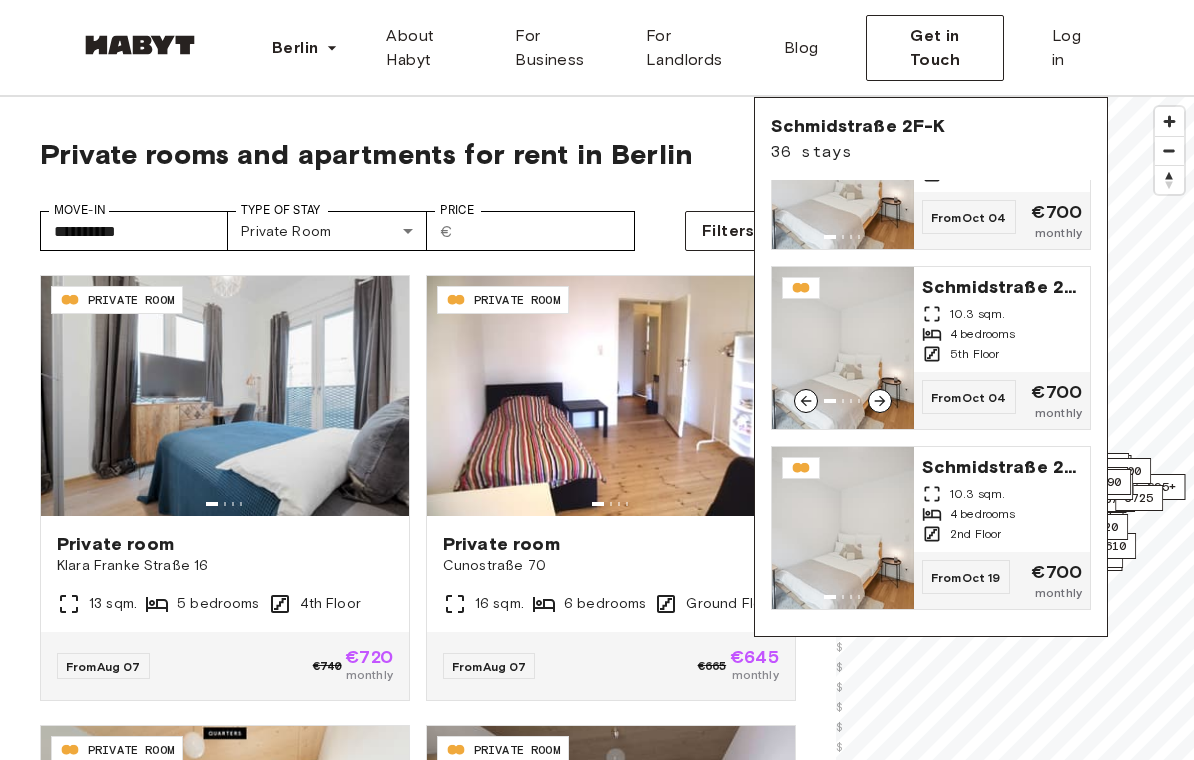 click at bounding box center [843, 348] 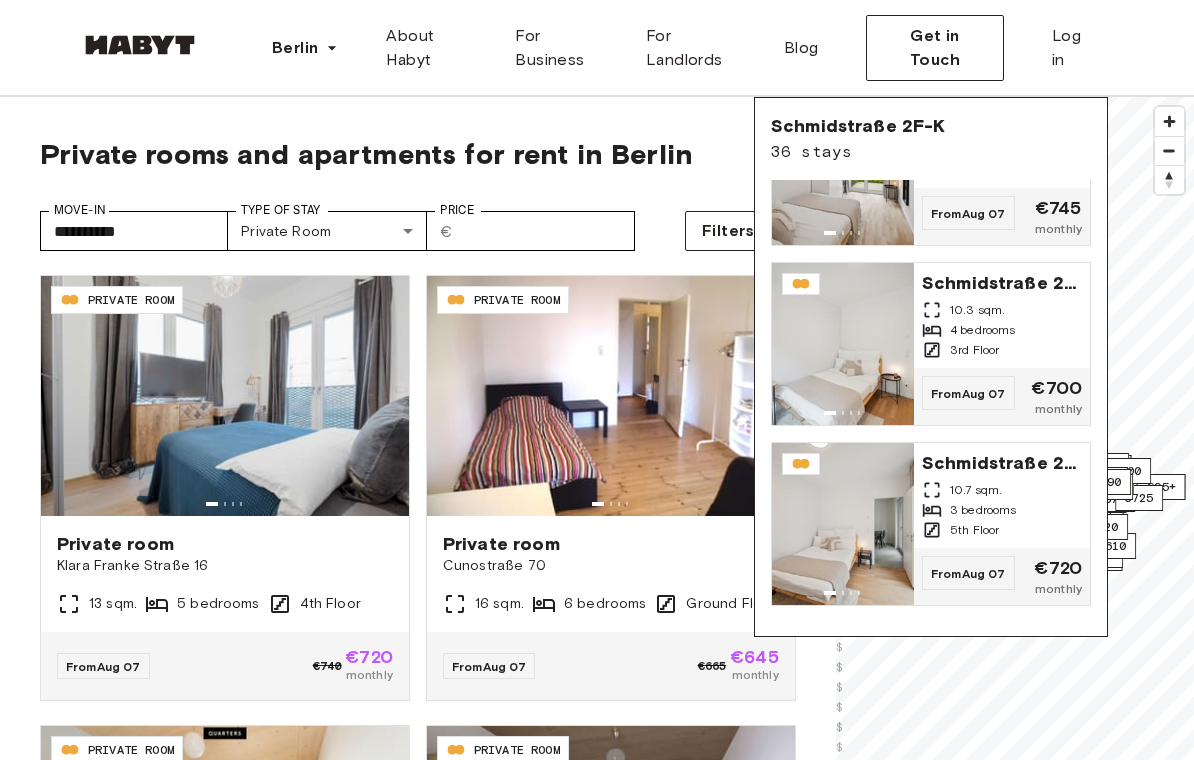 scroll, scrollTop: 816, scrollLeft: 0, axis: vertical 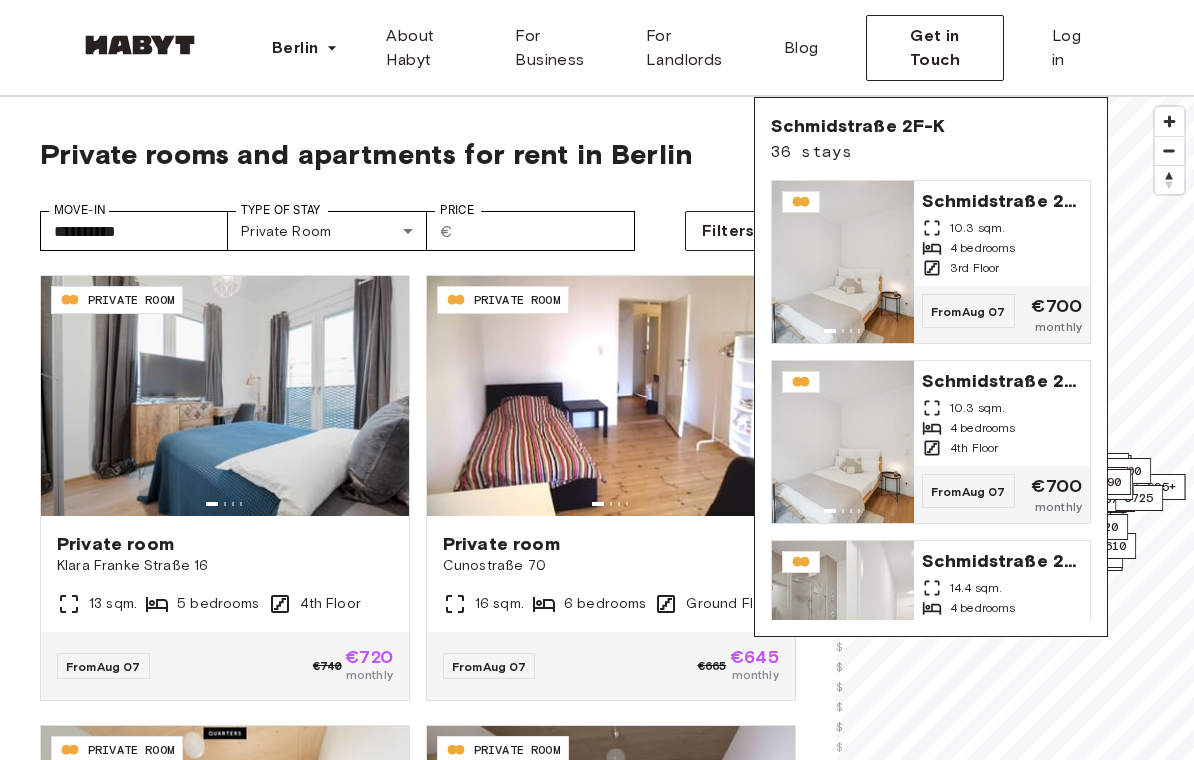 click on "€800" at bounding box center (1127, 471) 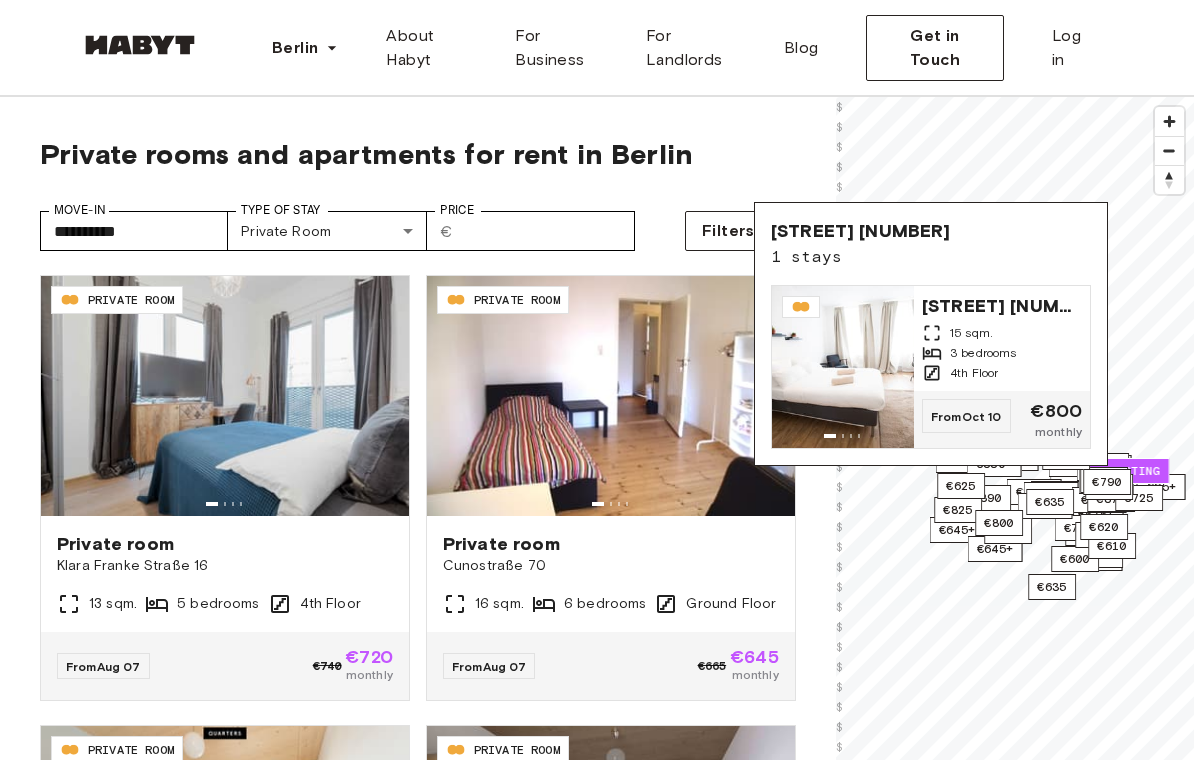 scroll, scrollTop: 0, scrollLeft: 0, axis: both 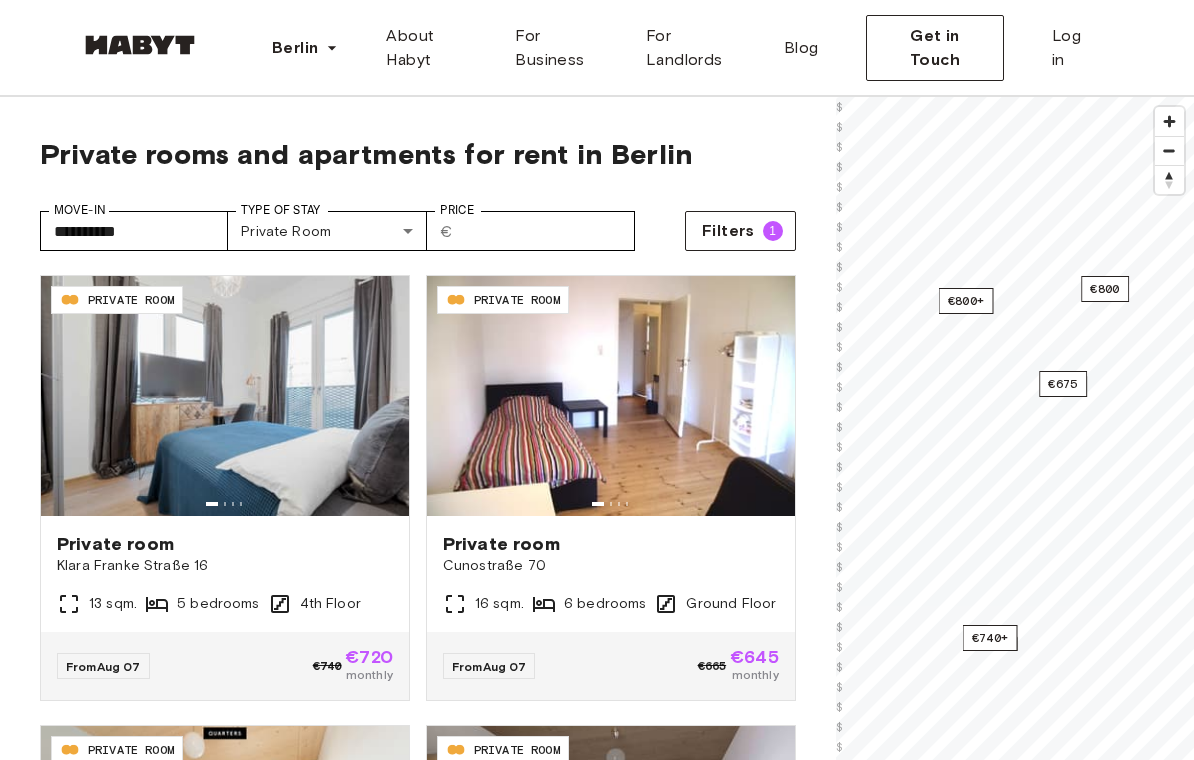 click on "€675" at bounding box center (1063, 384) 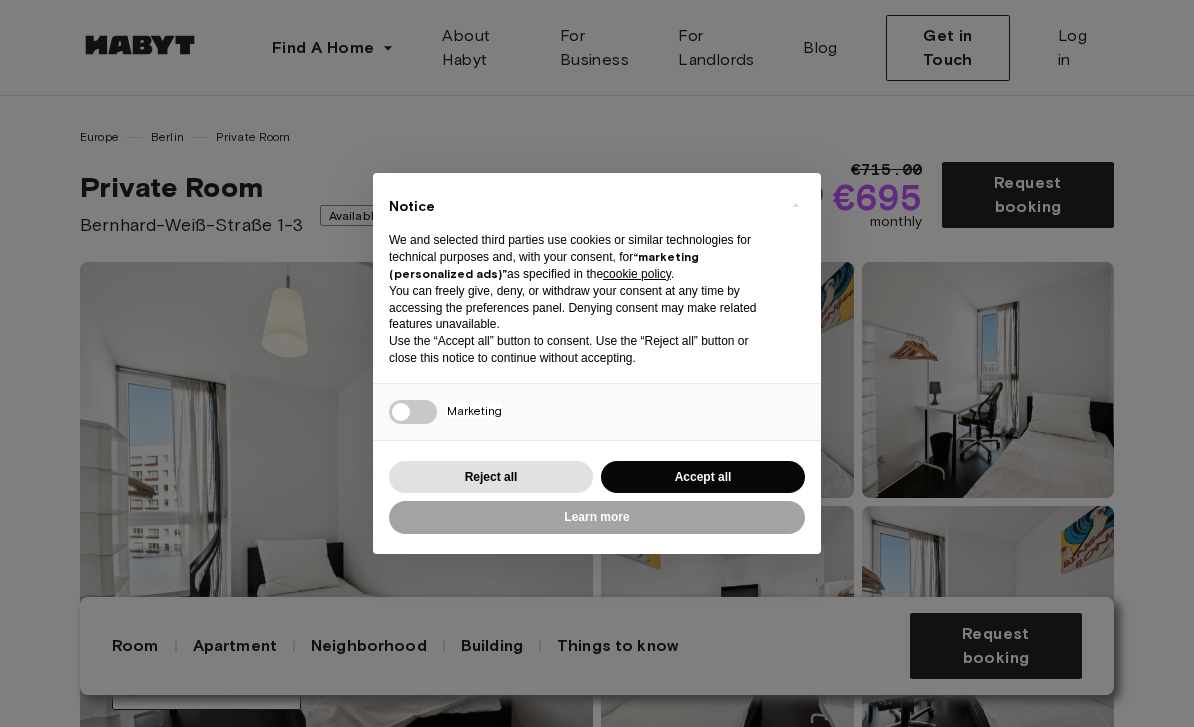 scroll, scrollTop: 0, scrollLeft: 0, axis: both 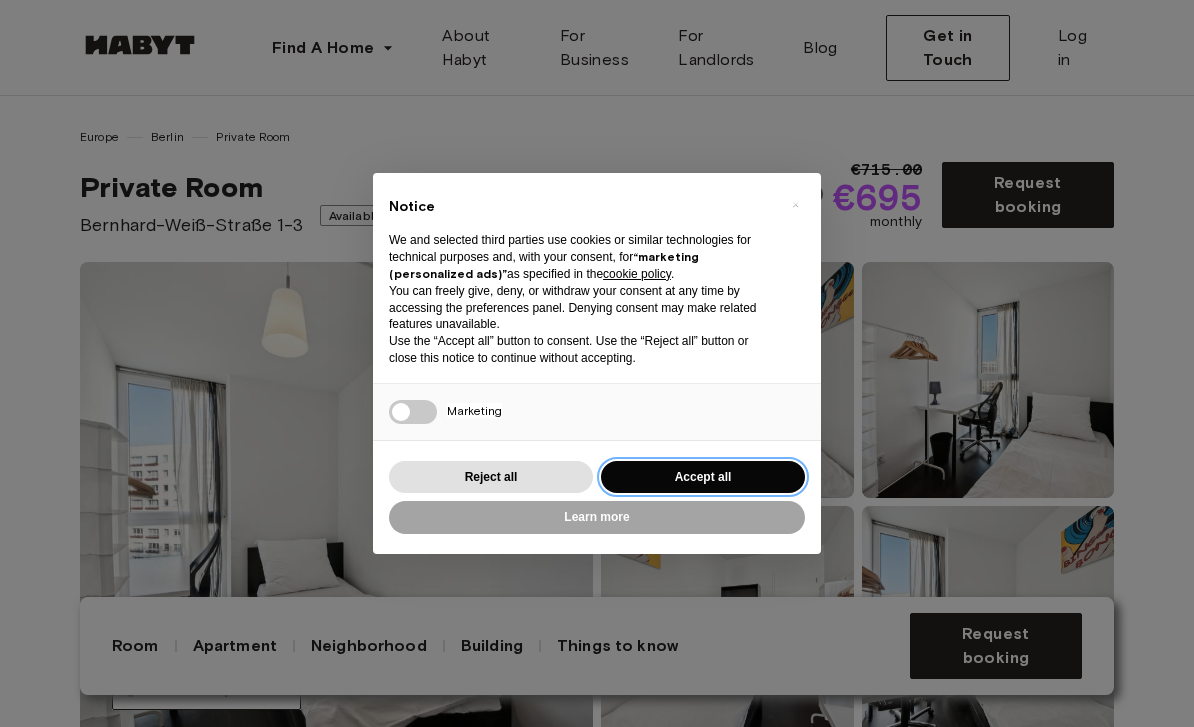 click on "Accept all" at bounding box center [703, 477] 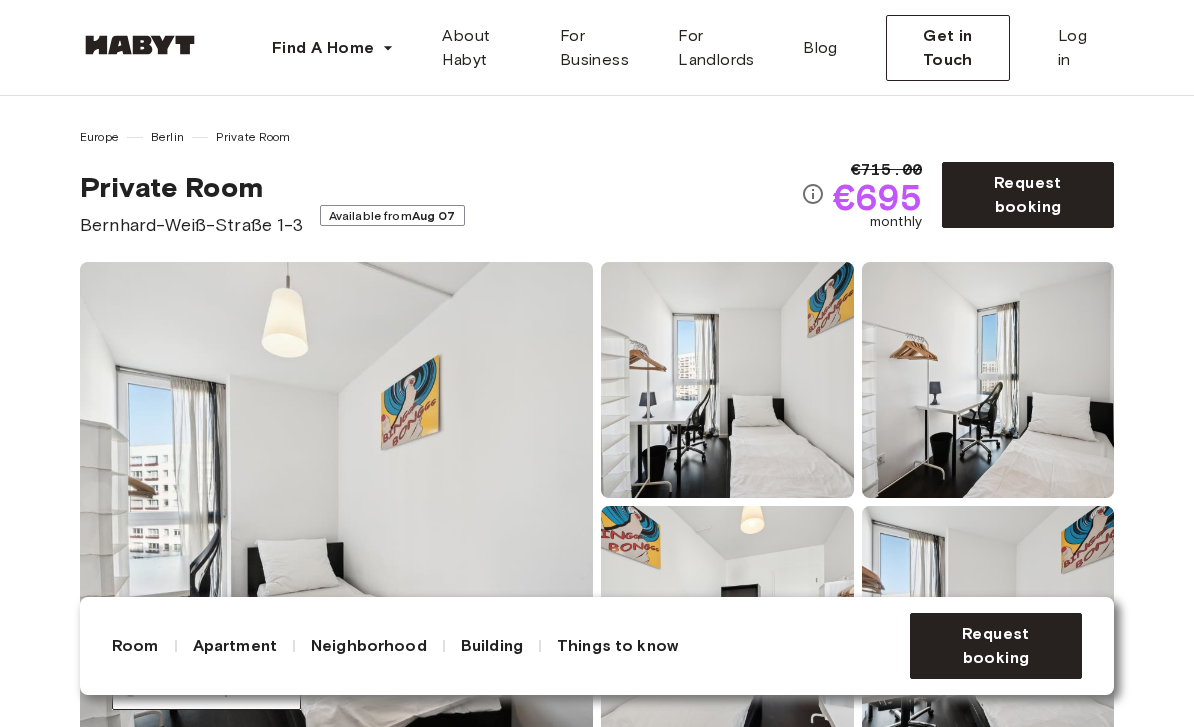 scroll, scrollTop: 0, scrollLeft: 0, axis: both 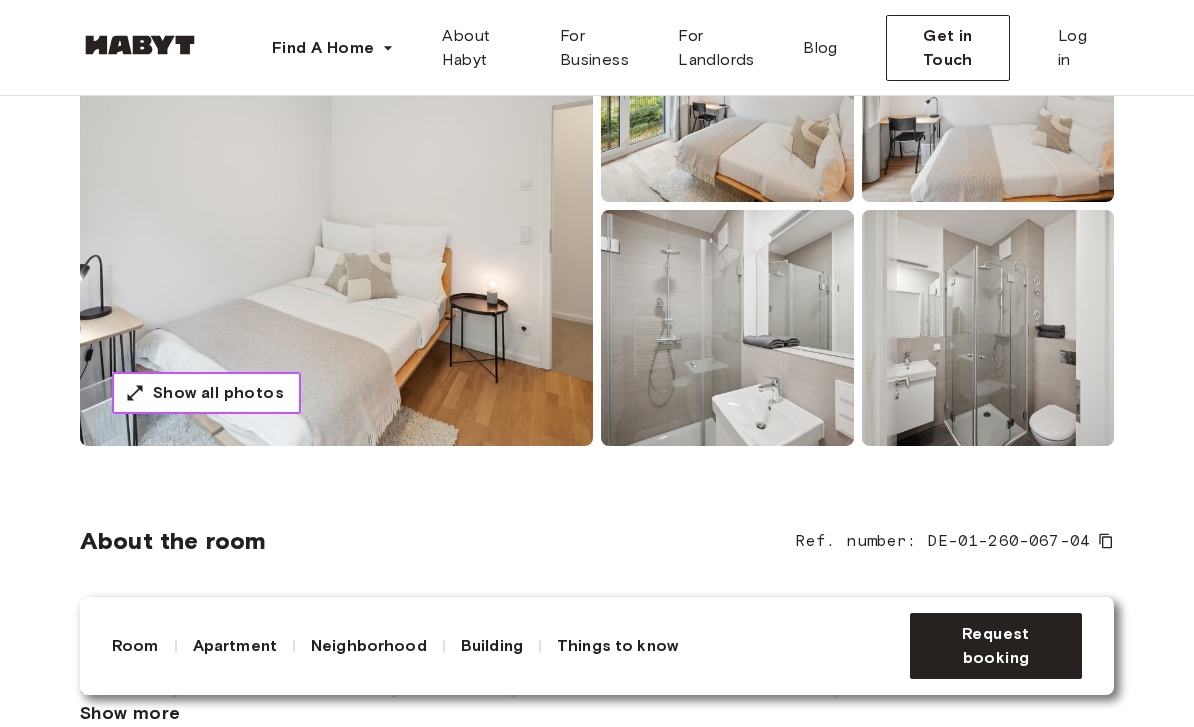 click on "Show all photos" at bounding box center [218, 393] 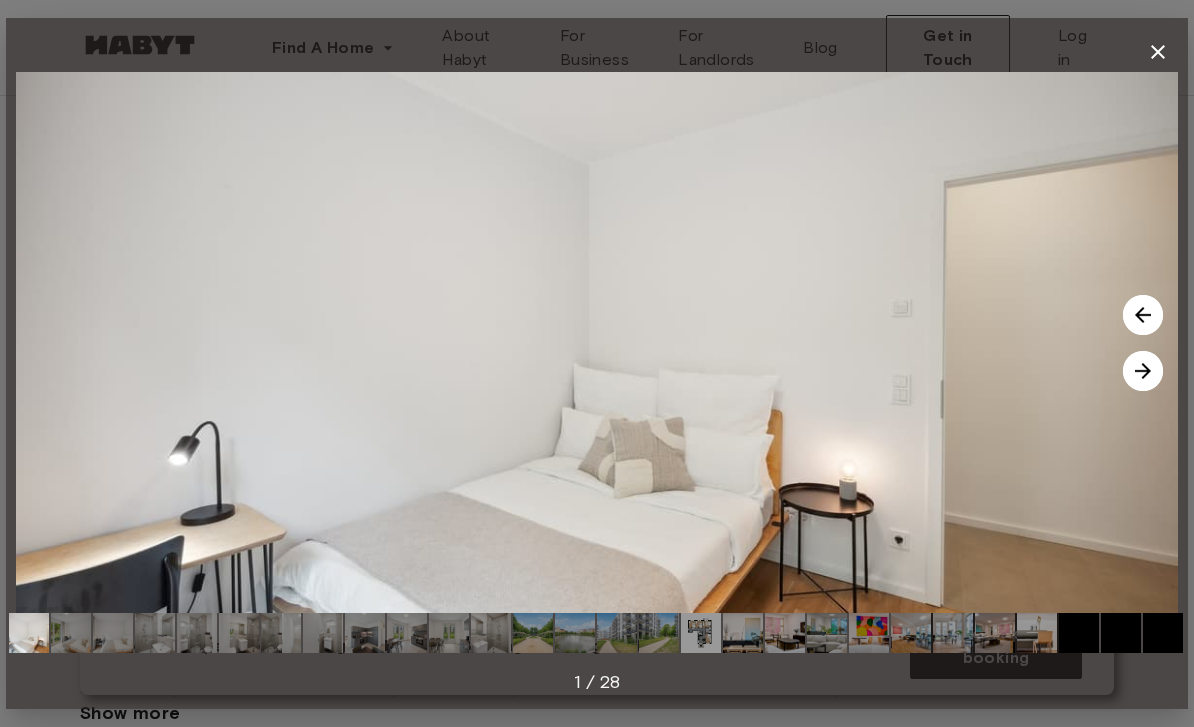 click at bounding box center [1143, 371] 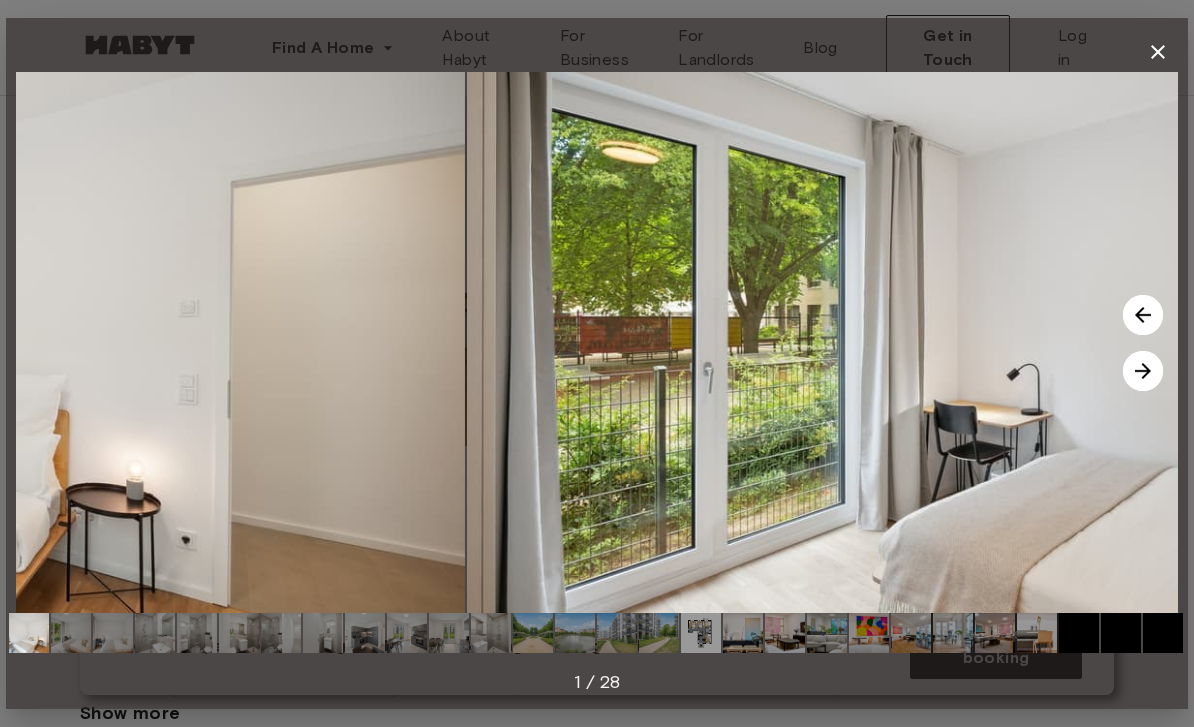 click at bounding box center (1125, 343) 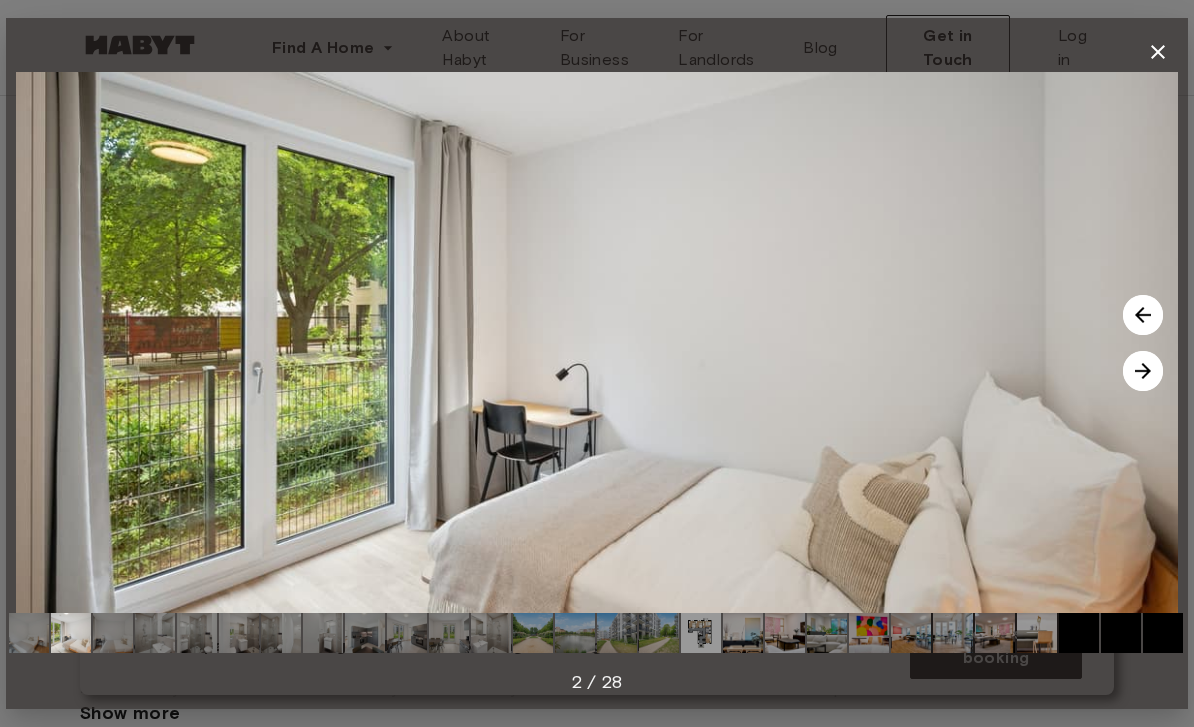 click at bounding box center (1143, 371) 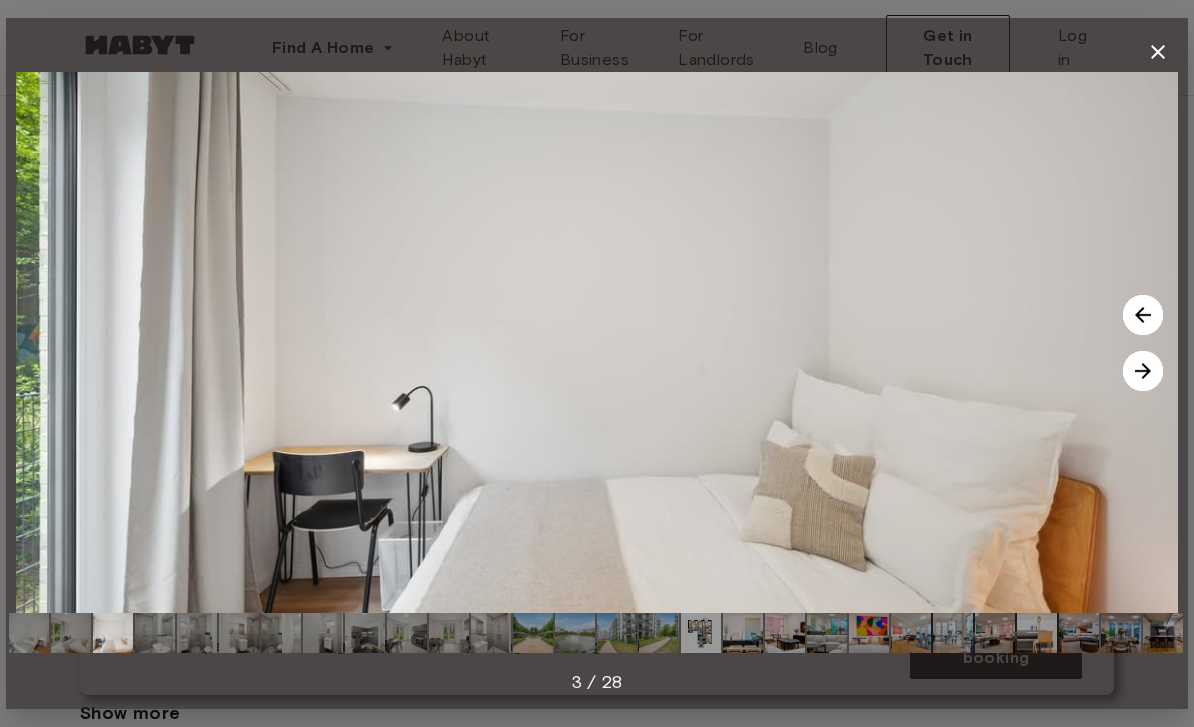 click at bounding box center [1143, 371] 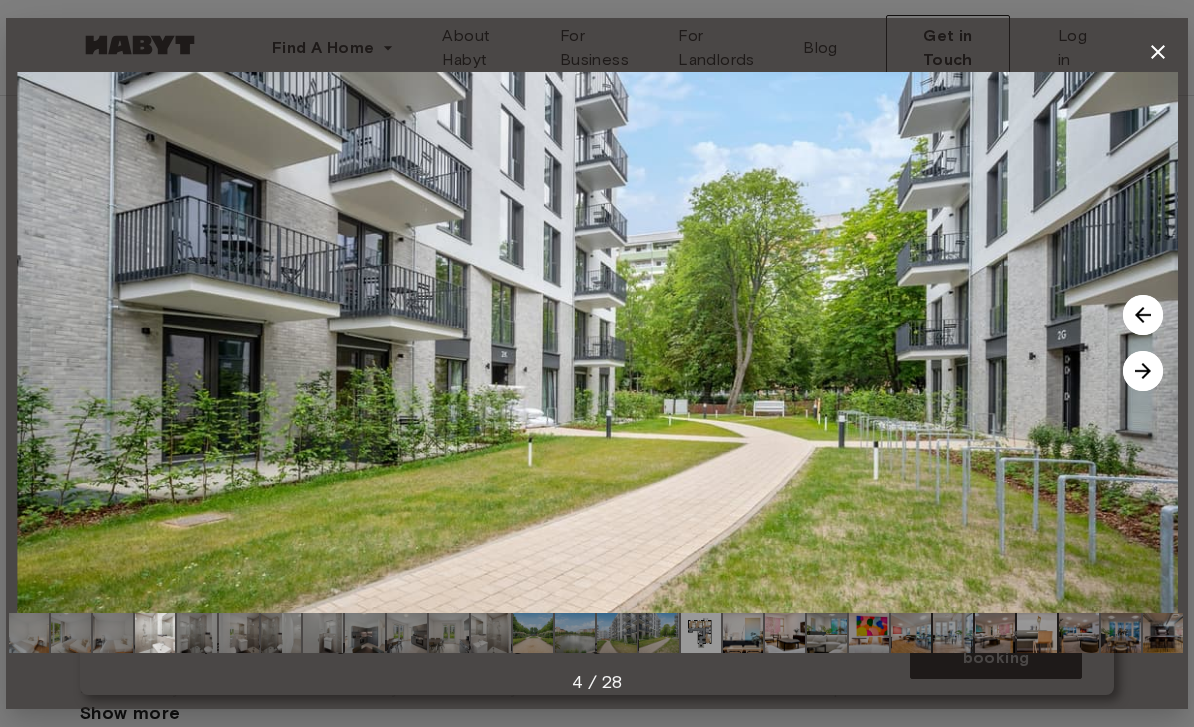 click 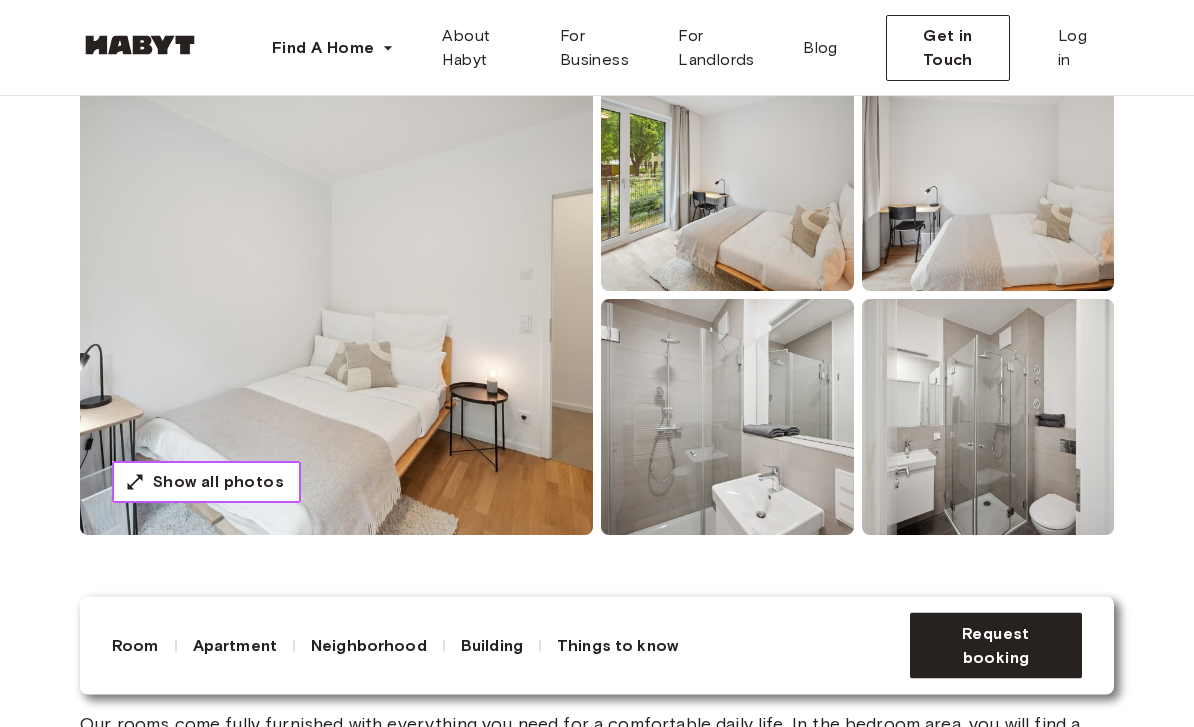 scroll, scrollTop: 153, scrollLeft: 0, axis: vertical 